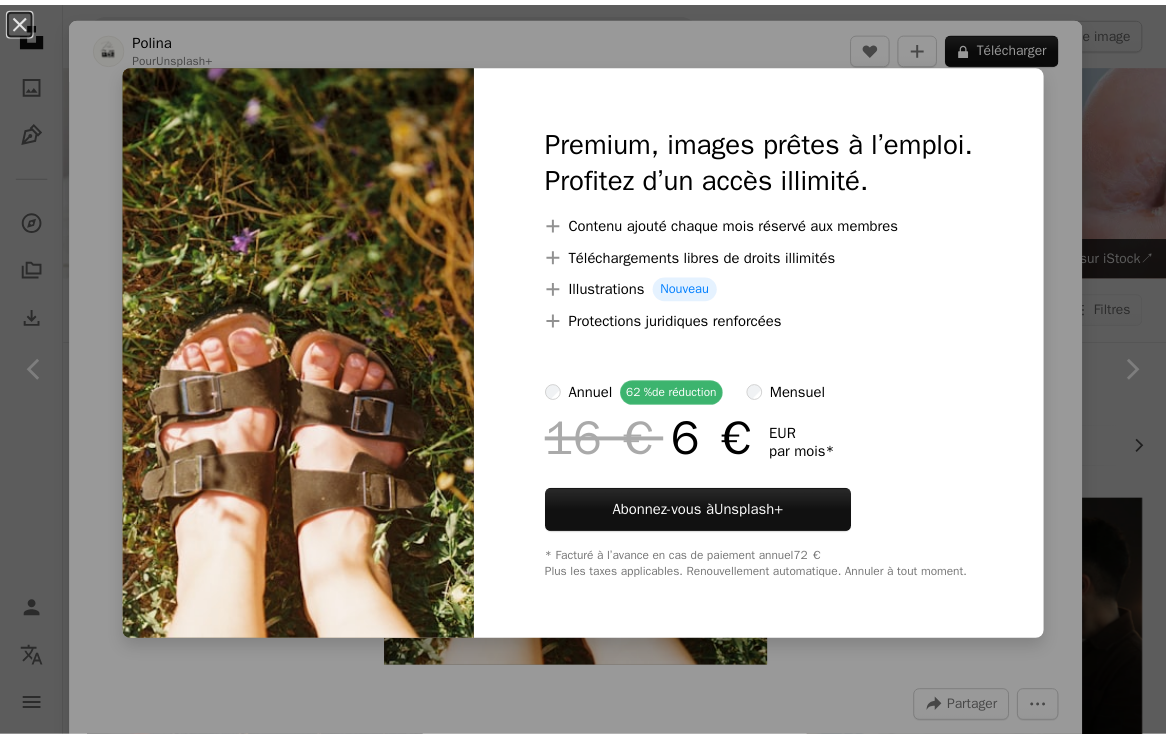 scroll, scrollTop: 3863, scrollLeft: 0, axis: vertical 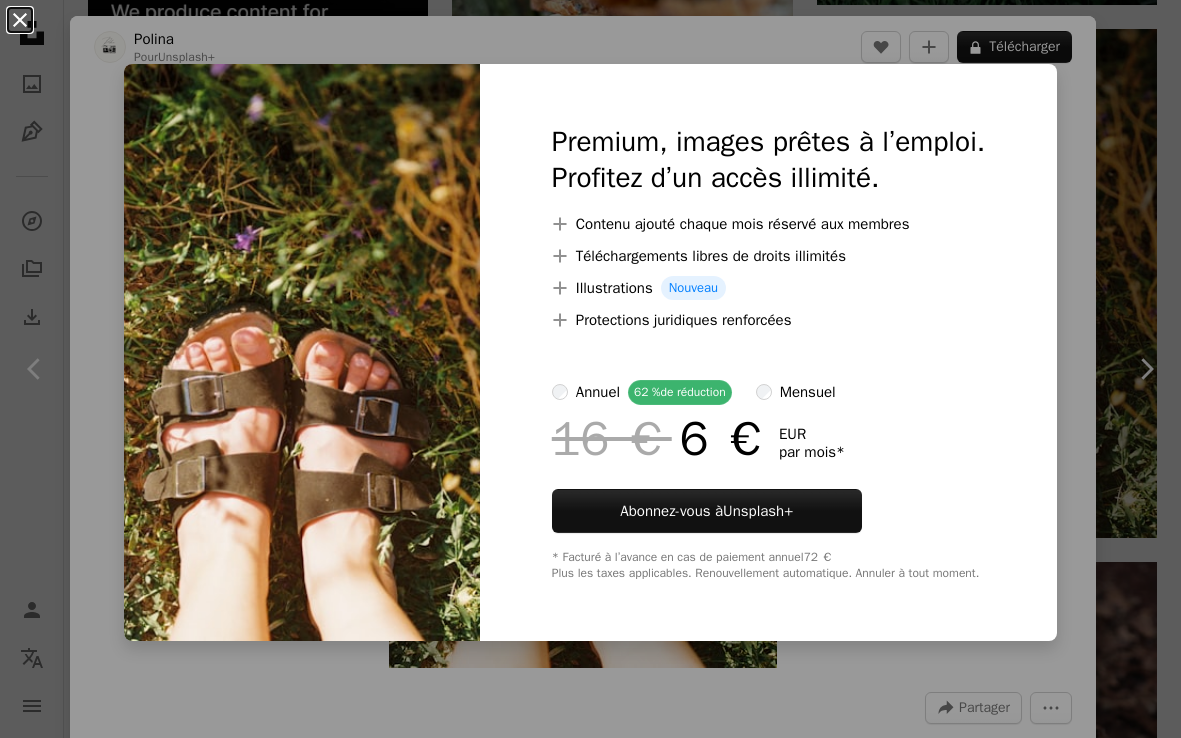 click on "An X shape" at bounding box center [20, 20] 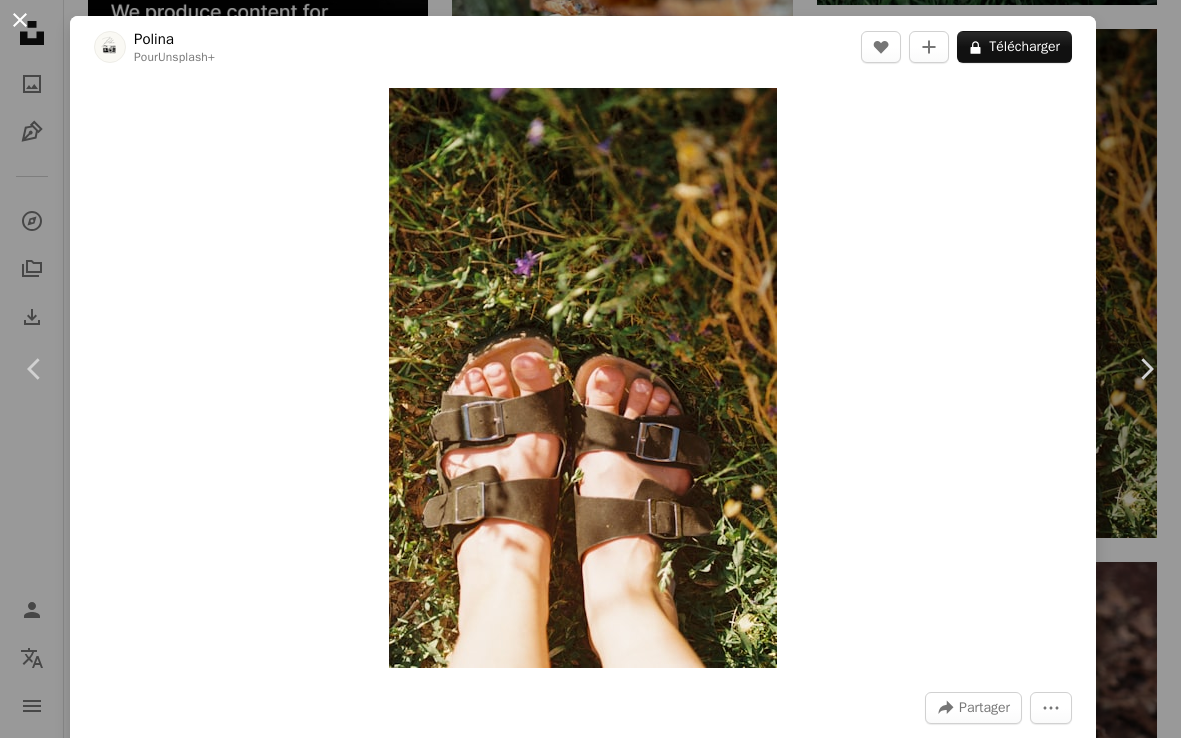 click on "An X shape" at bounding box center [20, 20] 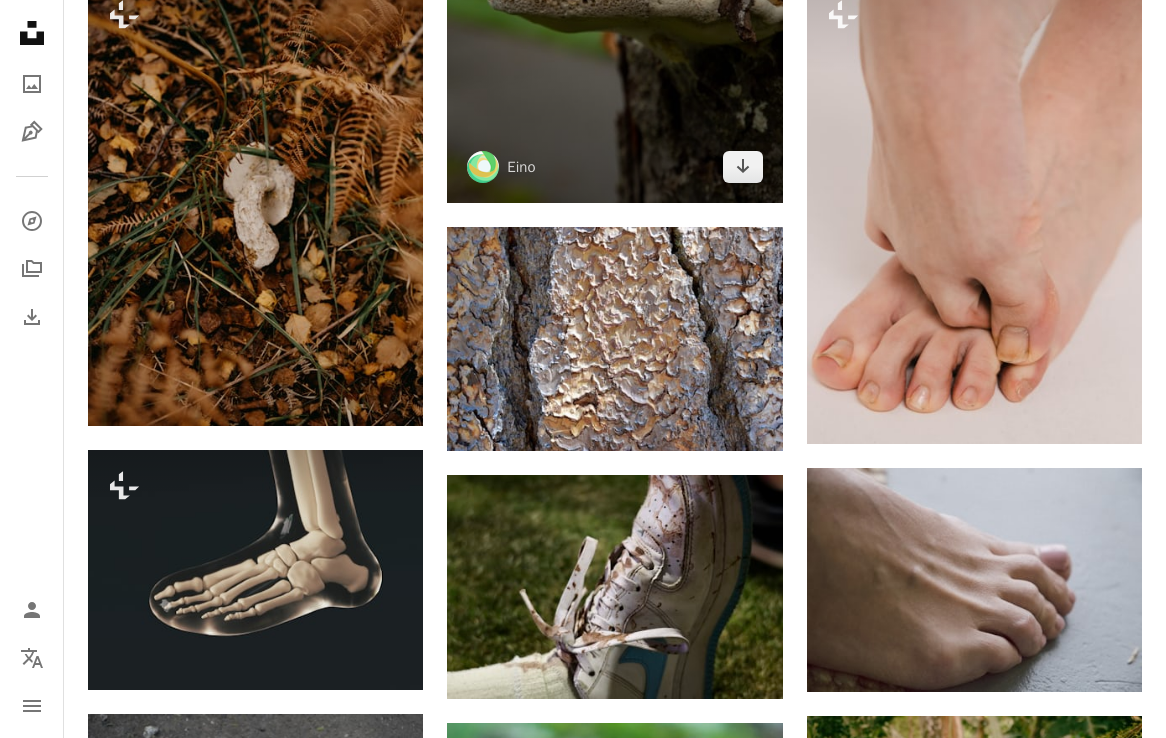 scroll, scrollTop: 0, scrollLeft: 0, axis: both 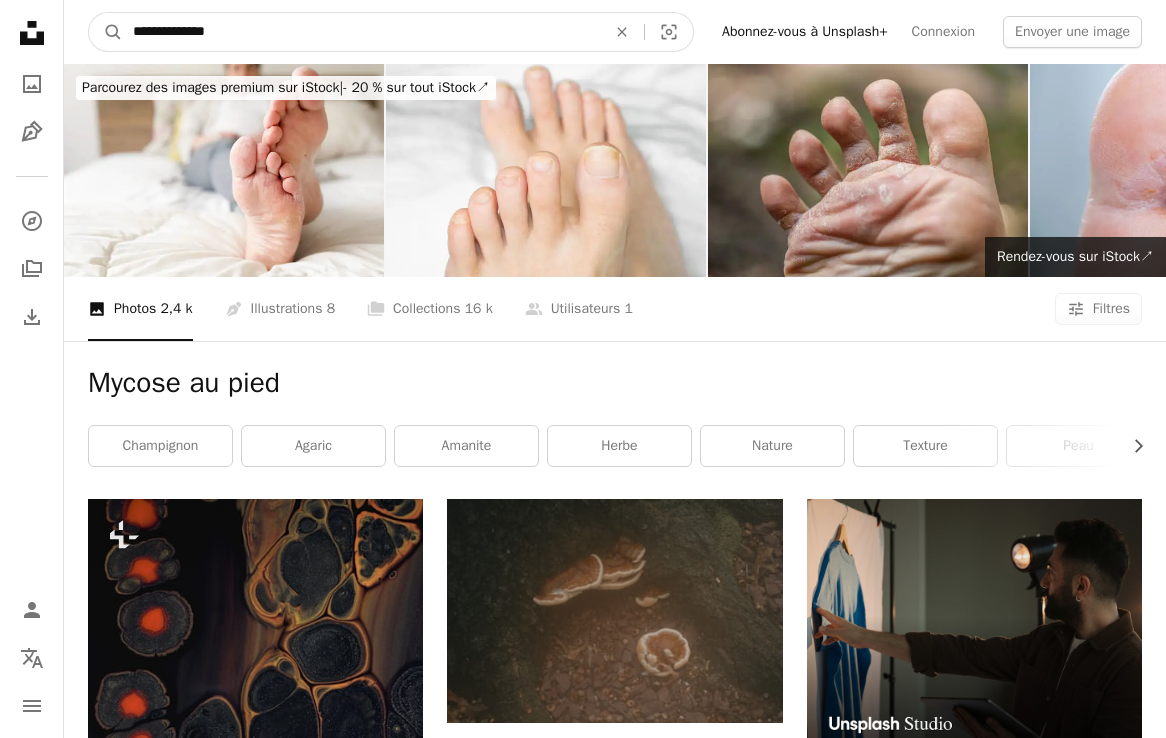 drag, startPoint x: 190, startPoint y: 31, endPoint x: 290, endPoint y: 35, distance: 100.07997 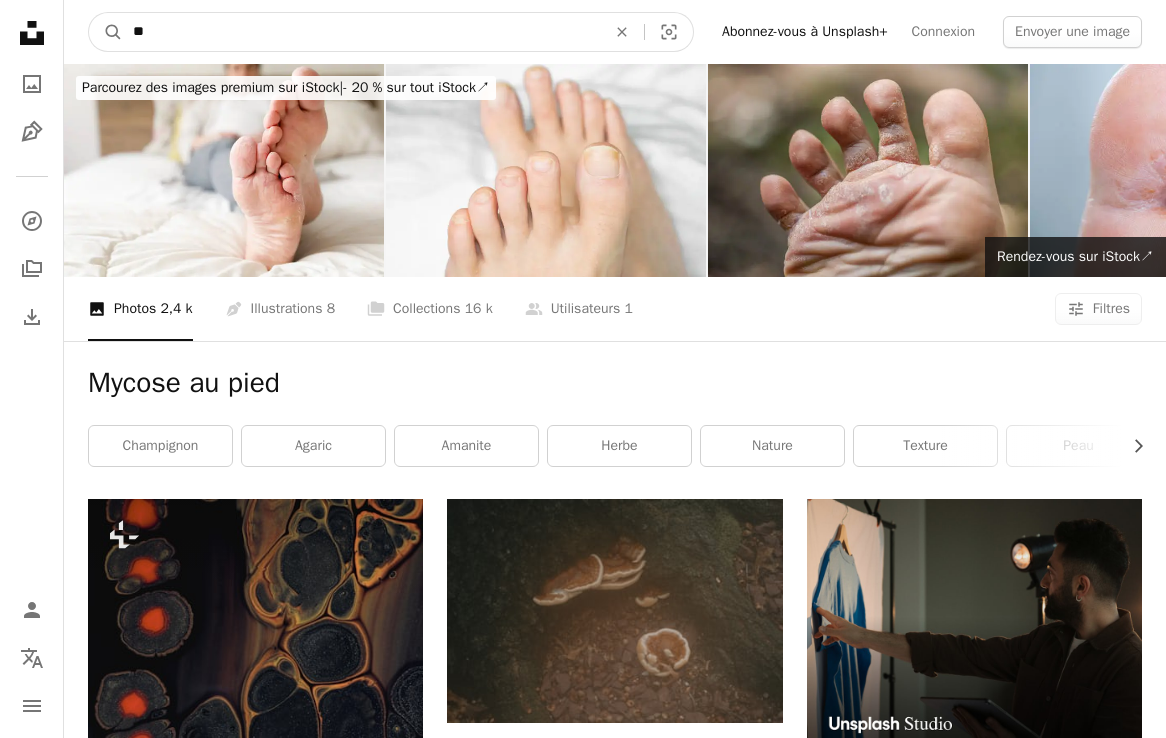 type on "*" 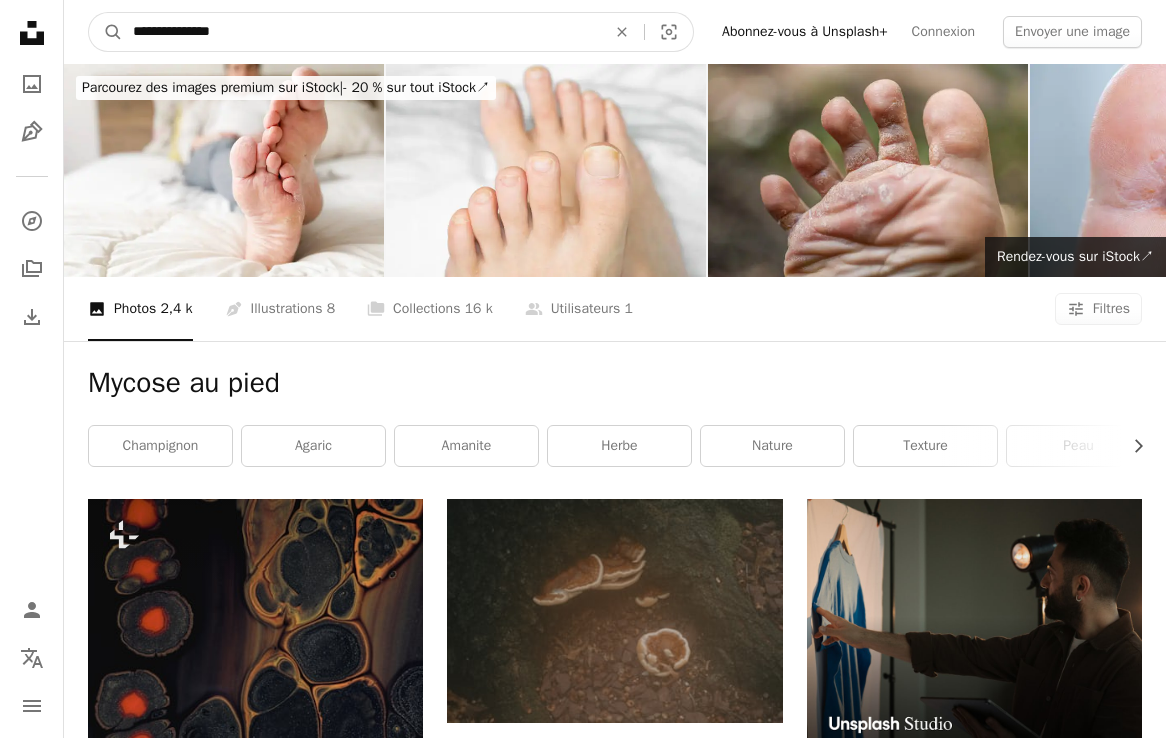 type on "**********" 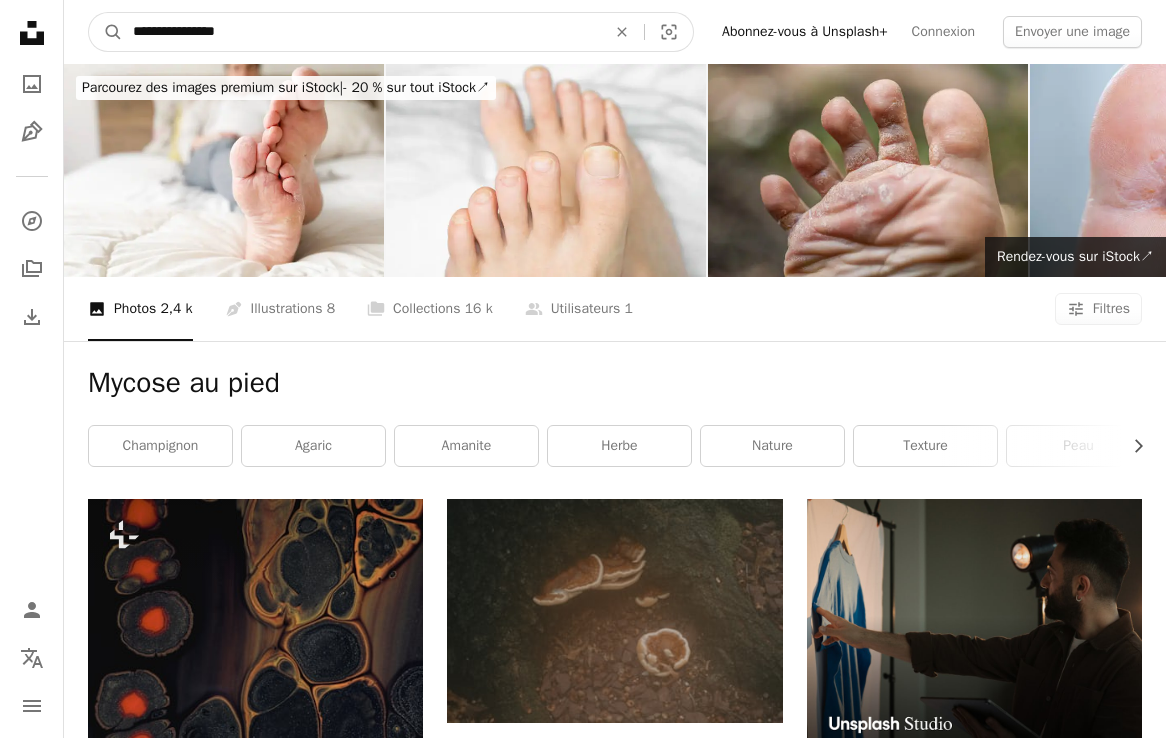 click on "A magnifying glass" at bounding box center (106, 32) 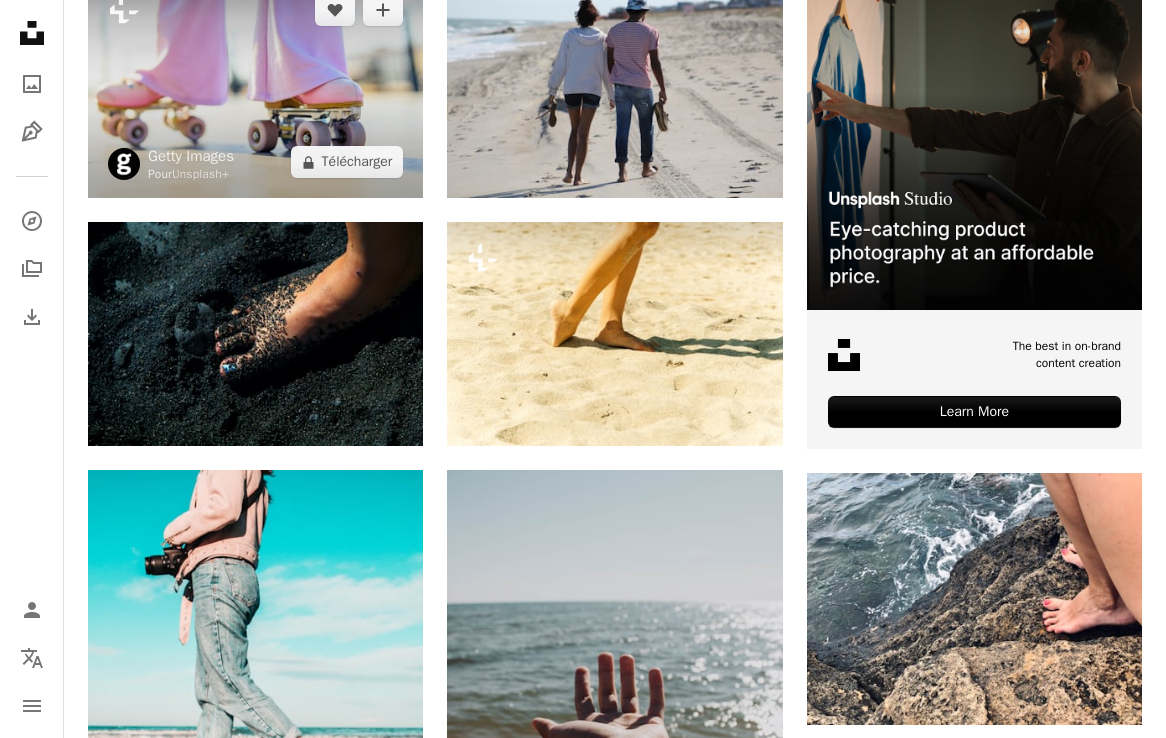 scroll, scrollTop: 0, scrollLeft: 0, axis: both 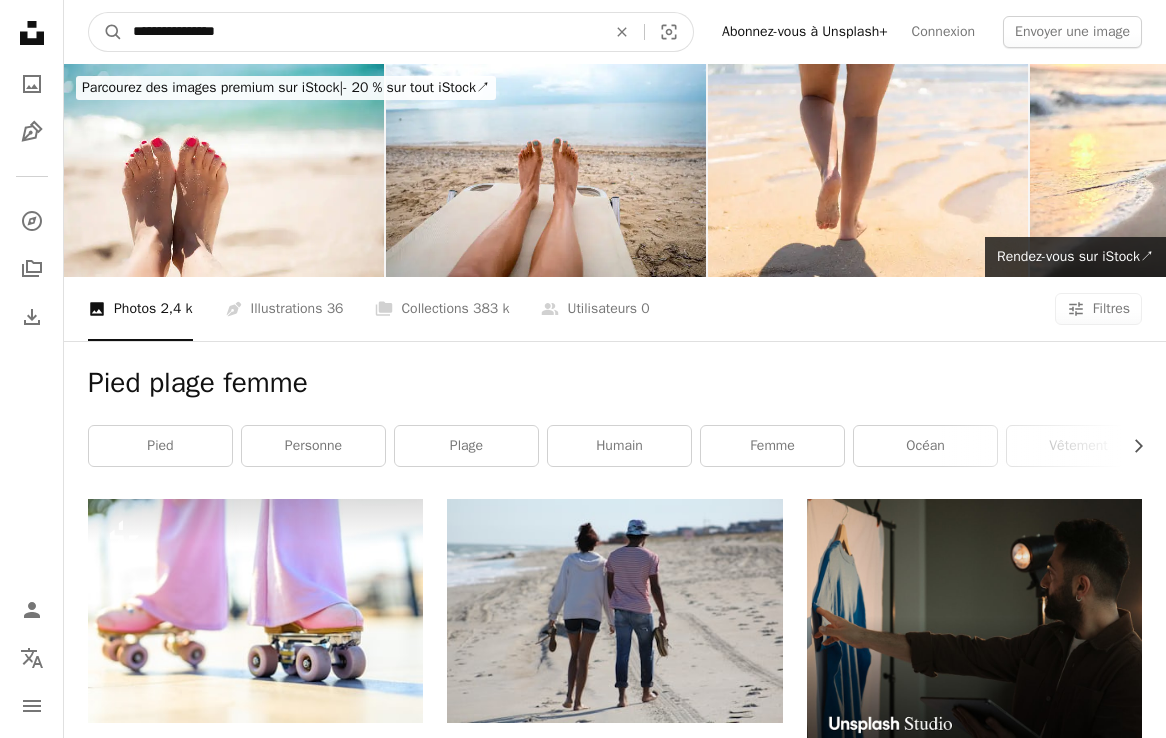 click on "**********" at bounding box center (361, 32) 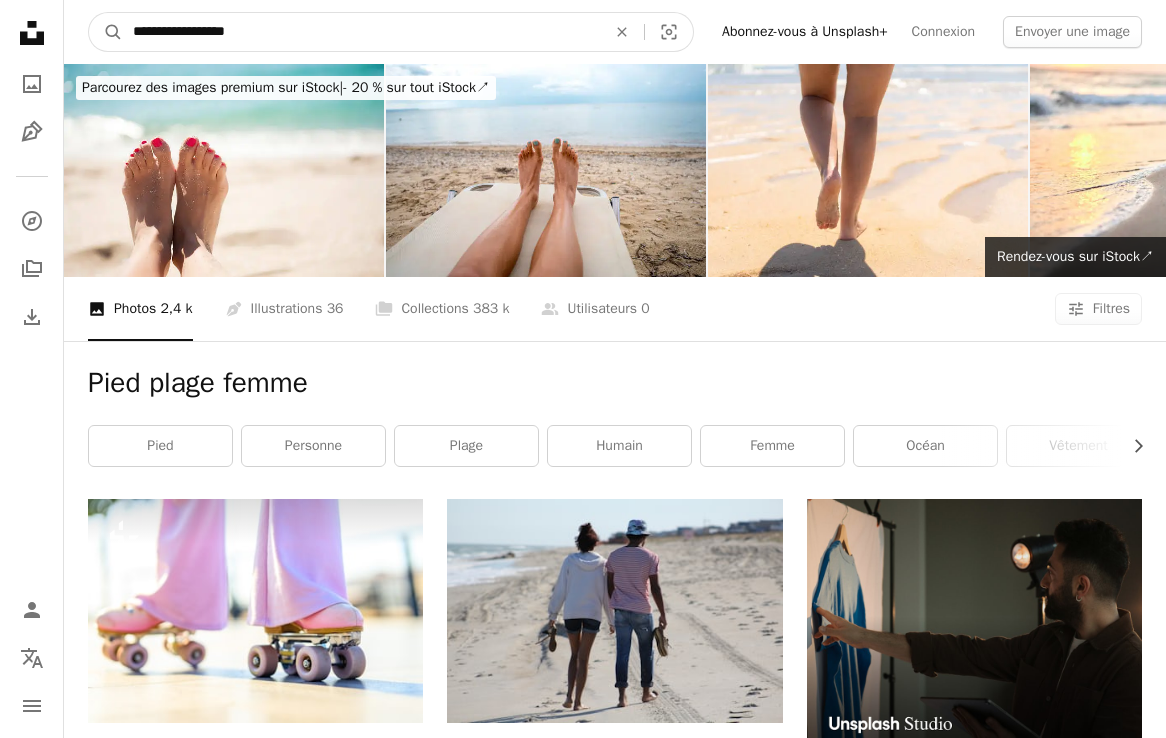 type on "**********" 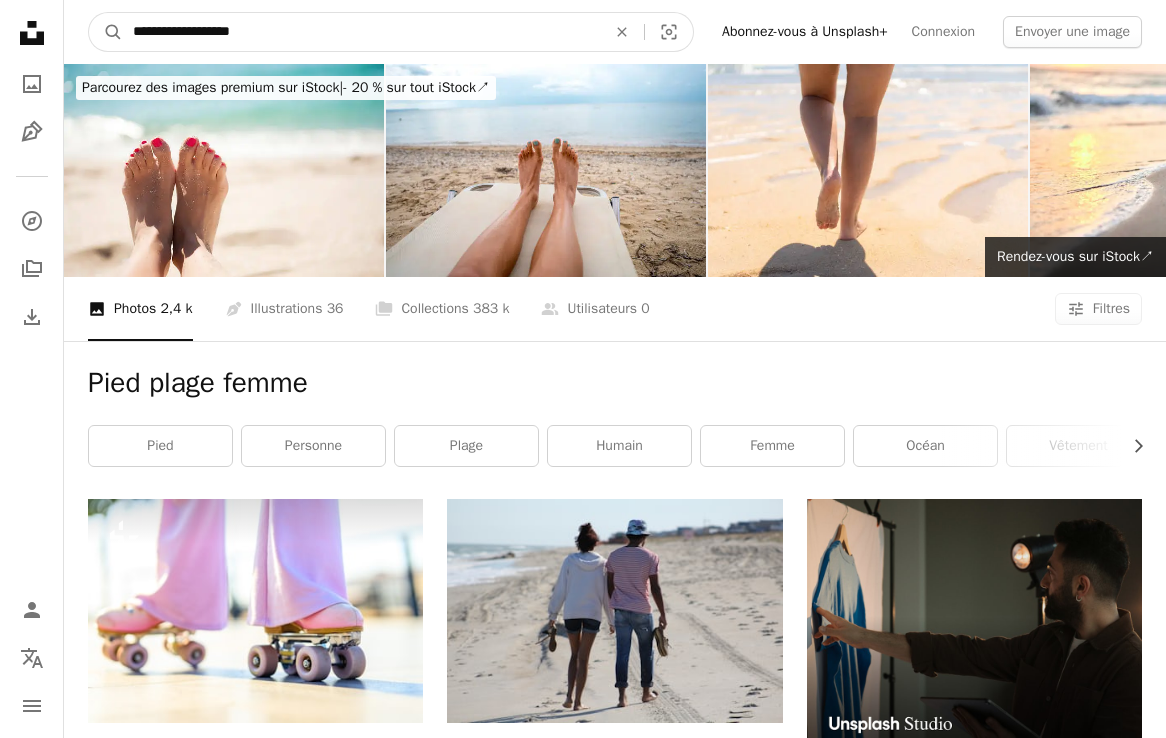 click on "A magnifying glass" at bounding box center [106, 32] 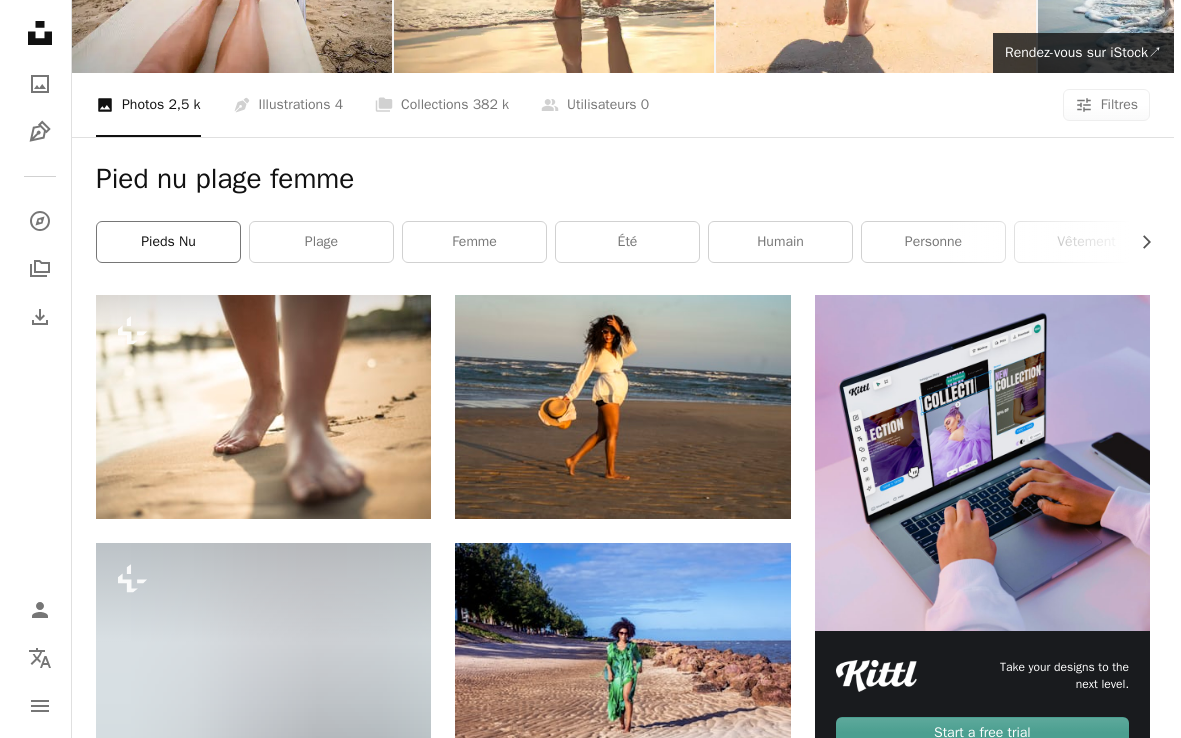 scroll, scrollTop: 237, scrollLeft: 0, axis: vertical 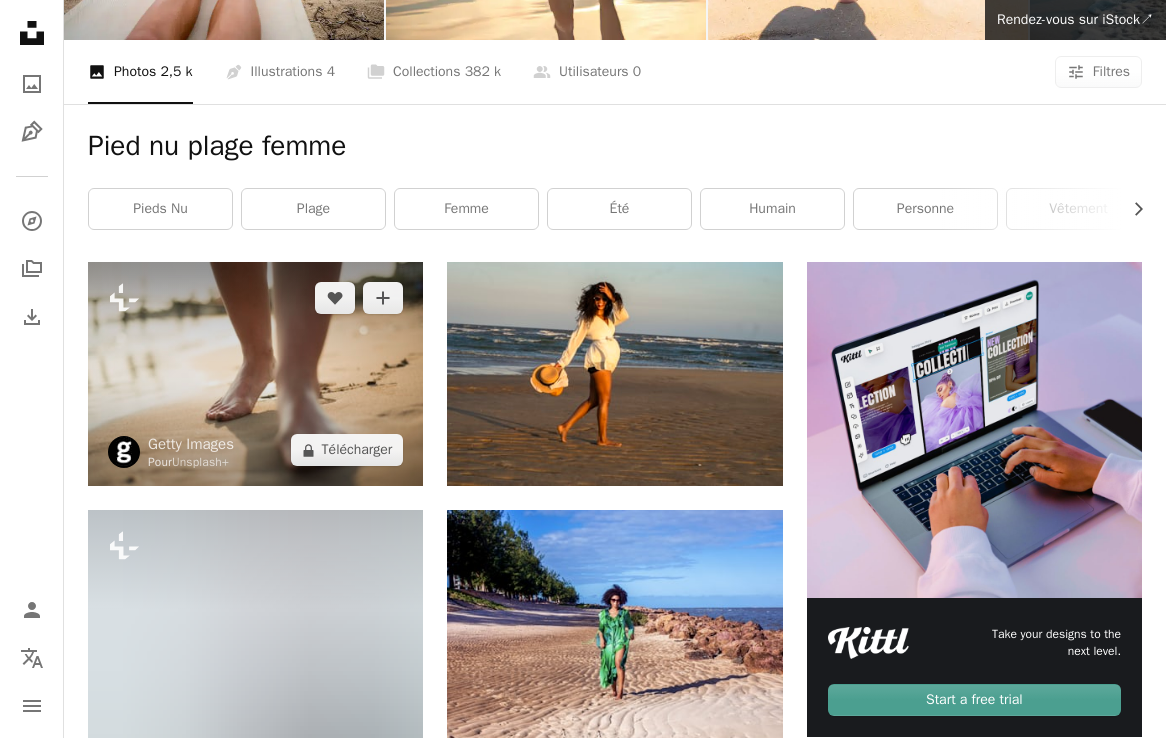click at bounding box center [255, 374] 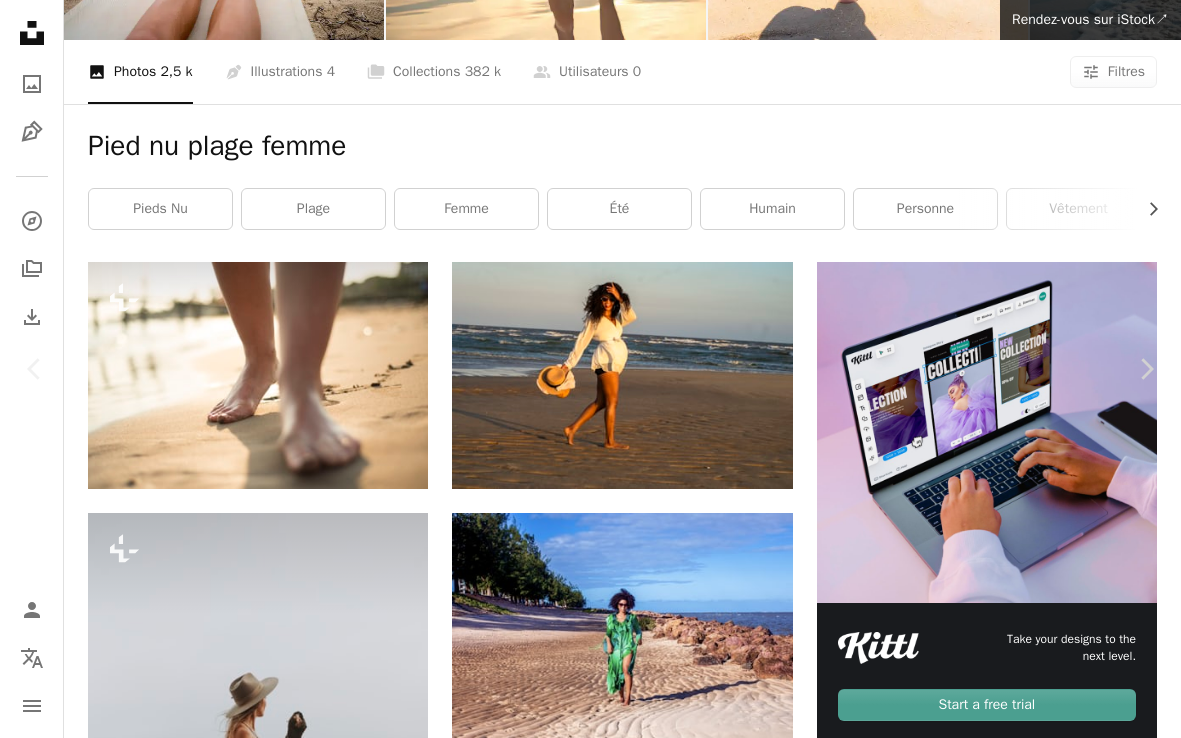 click on "A lock Télécharger" at bounding box center [1014, 4301] 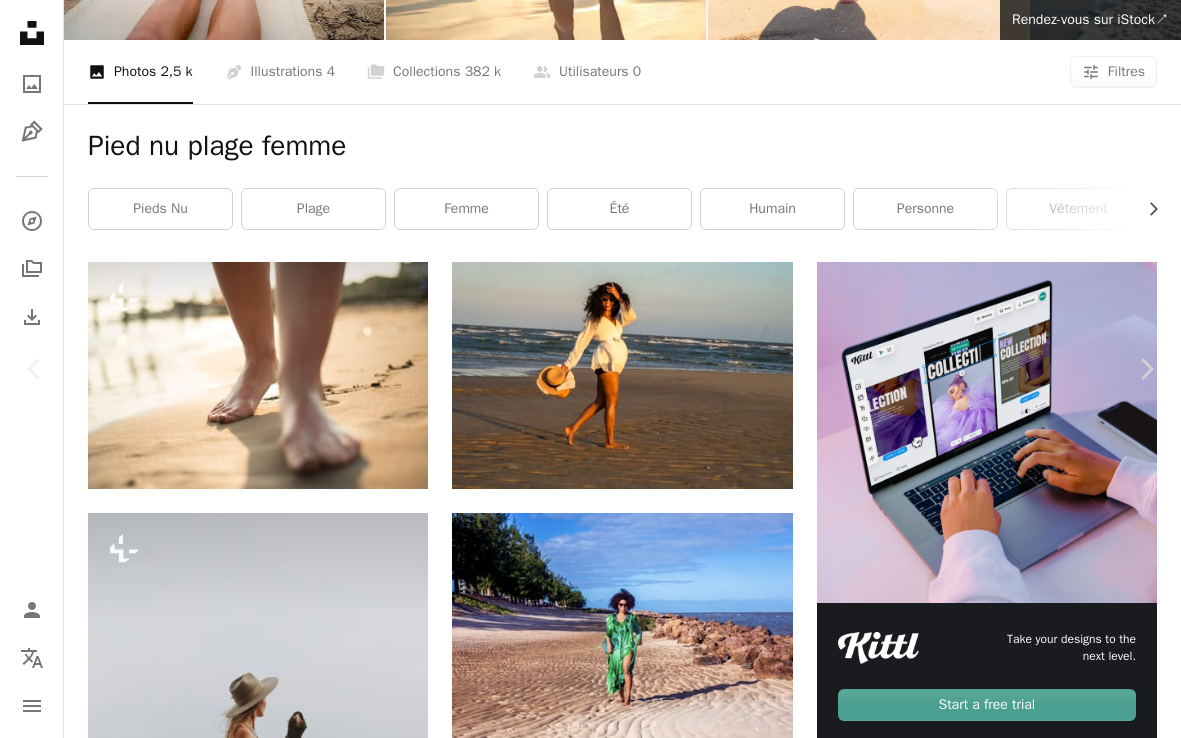 click on "An X shape" at bounding box center [20, 20] 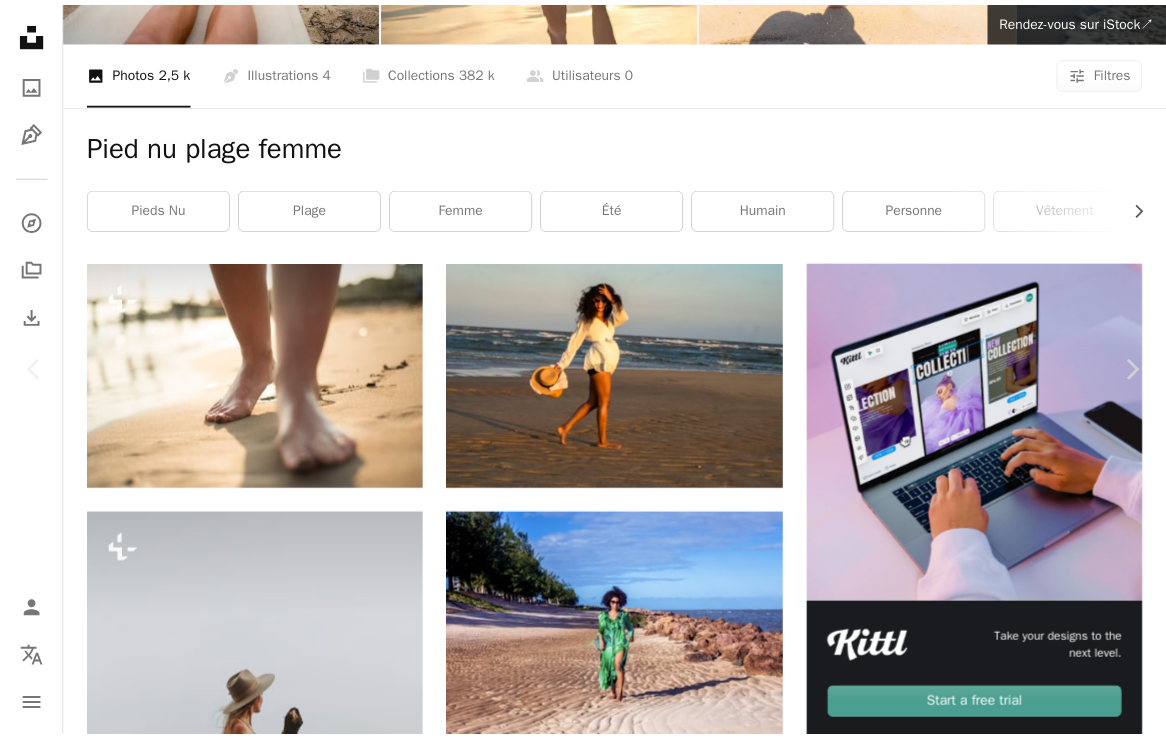 scroll, scrollTop: 169, scrollLeft: 0, axis: vertical 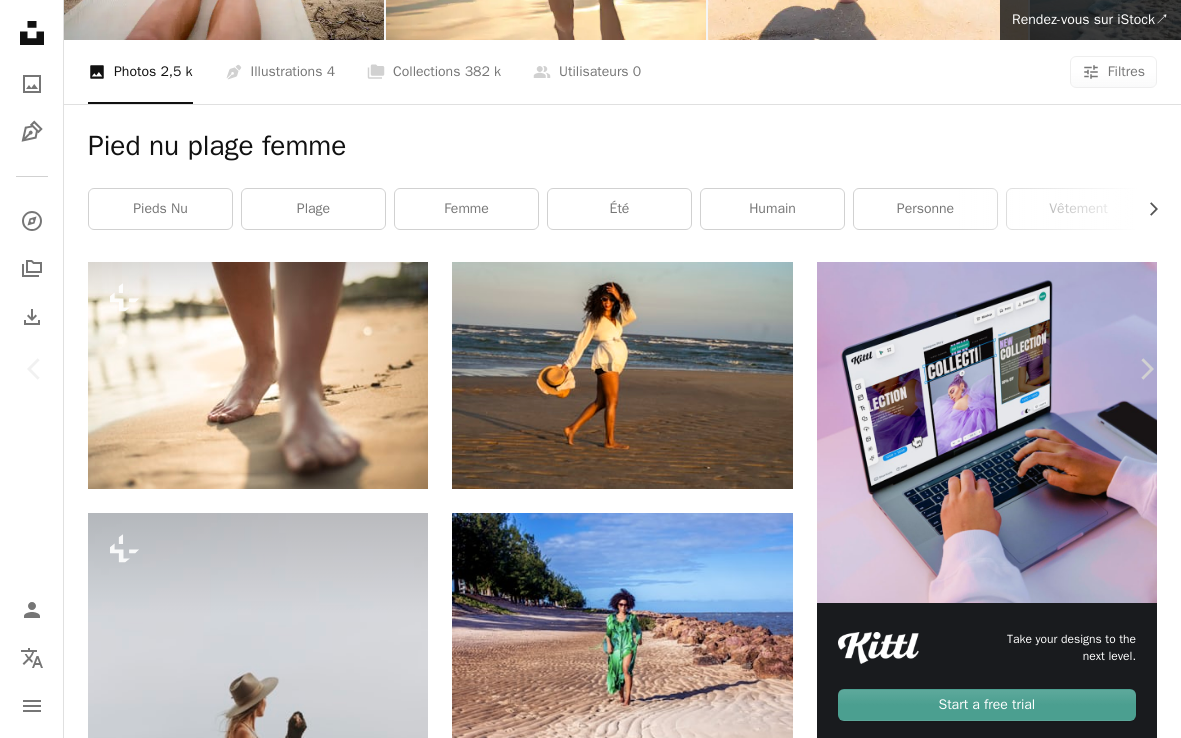 click on "An X shape" at bounding box center [20, 20] 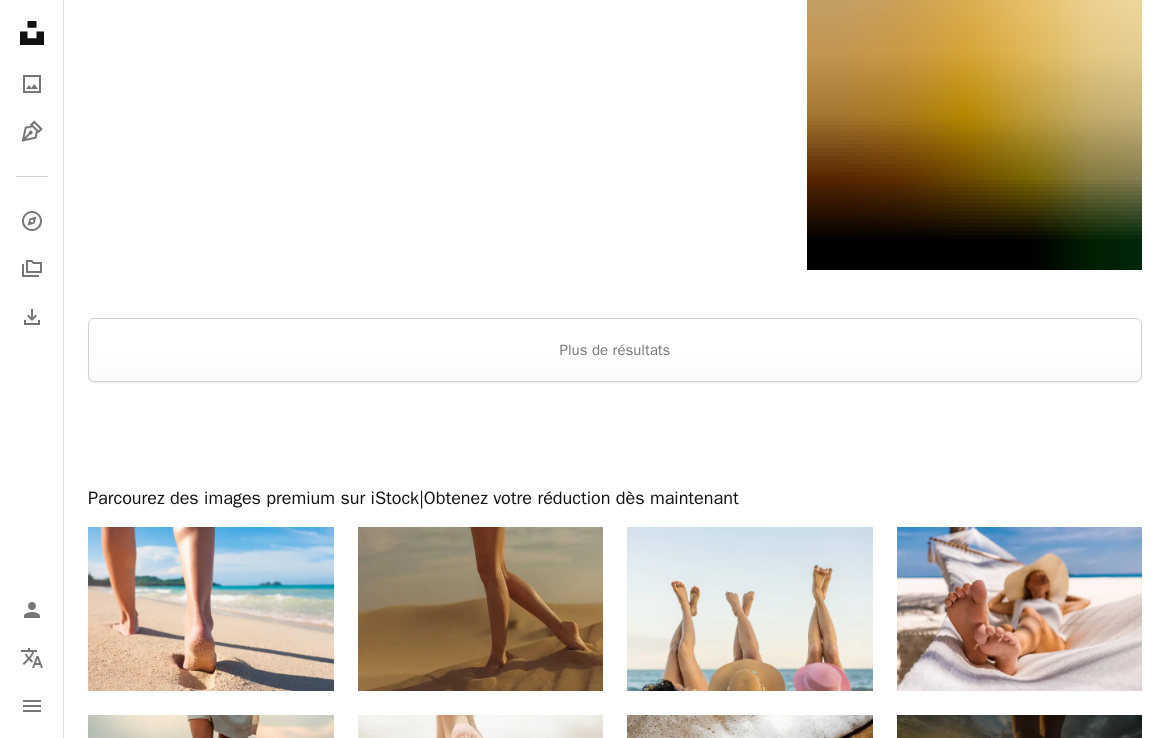 scroll, scrollTop: 3276, scrollLeft: 0, axis: vertical 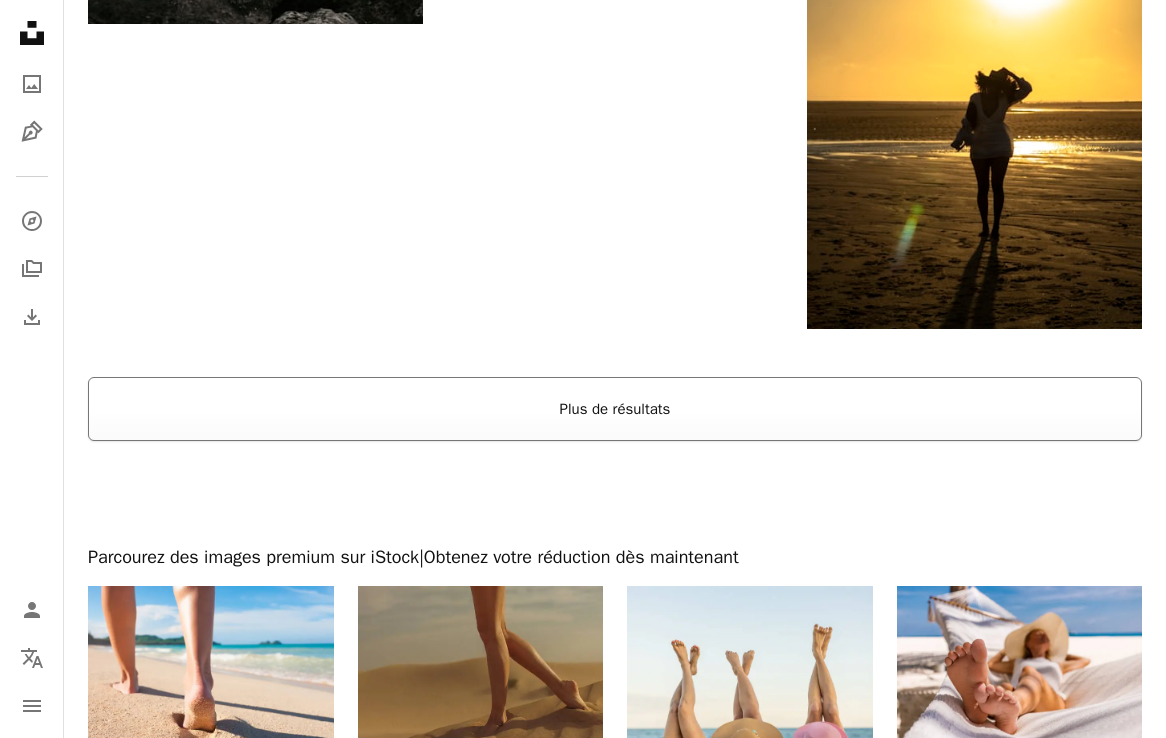 click on "Plus de résultats" at bounding box center (615, 409) 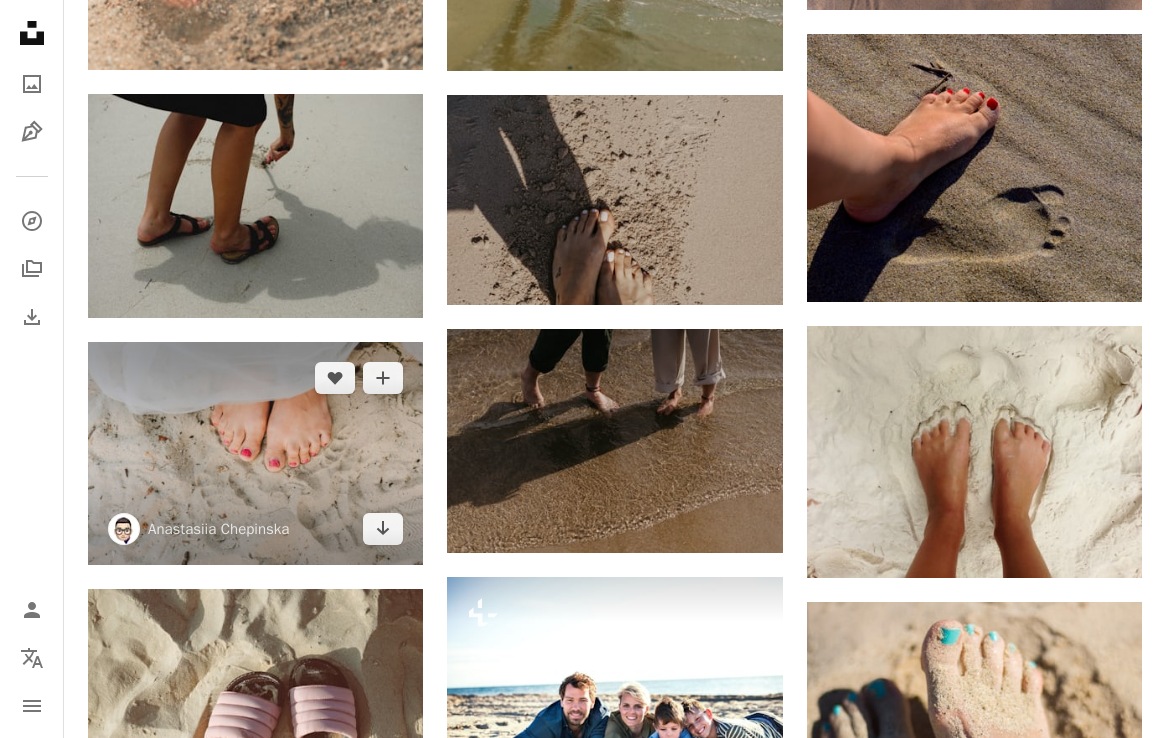 scroll, scrollTop: 8826, scrollLeft: 0, axis: vertical 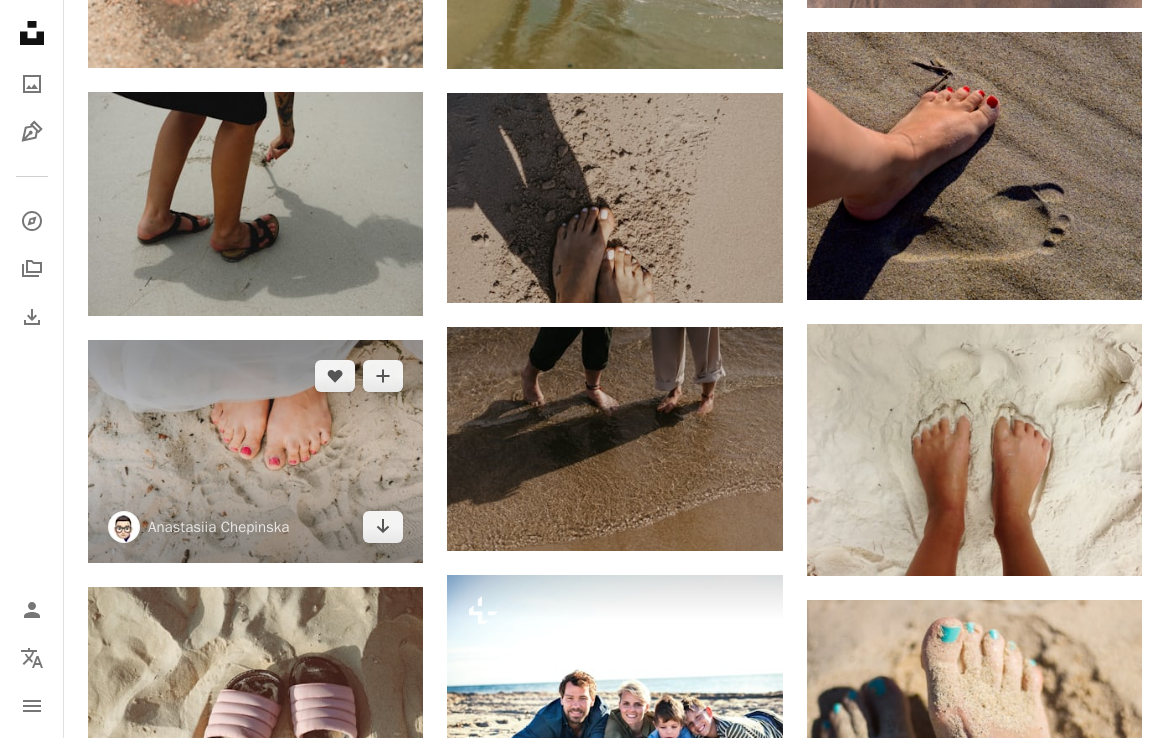 click at bounding box center (255, 452) 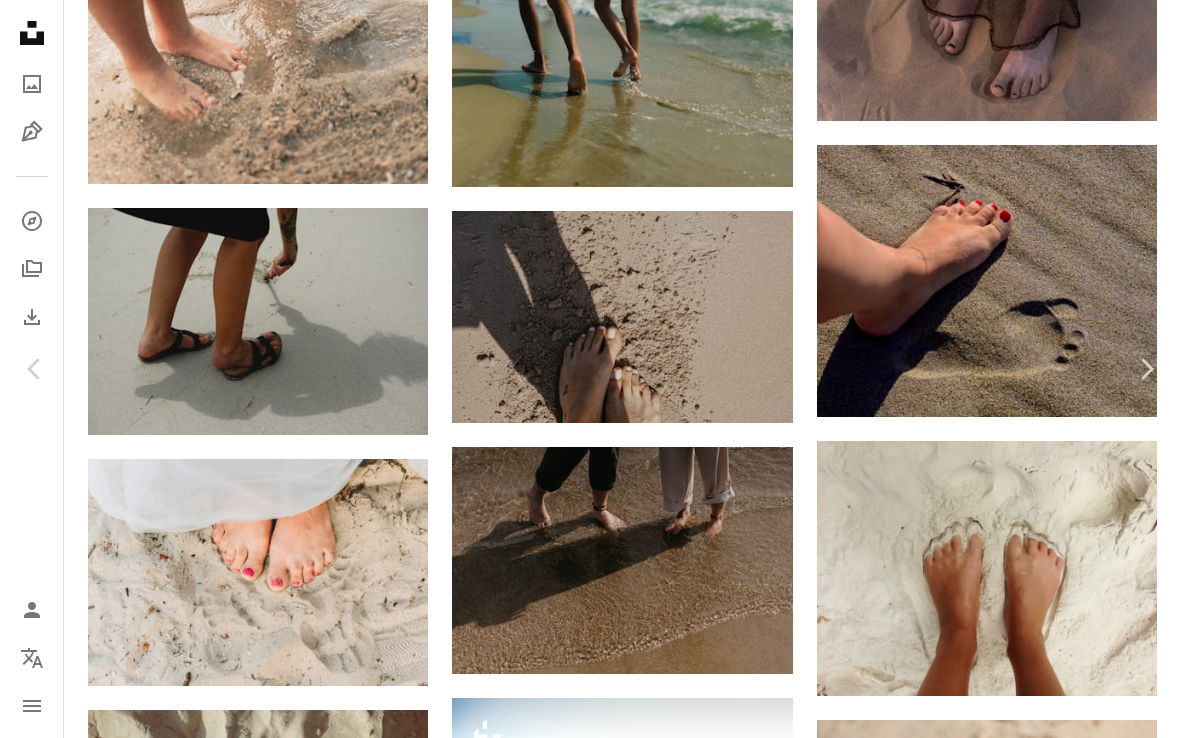 click on "Télécharger gratuitement" at bounding box center (949, 4581) 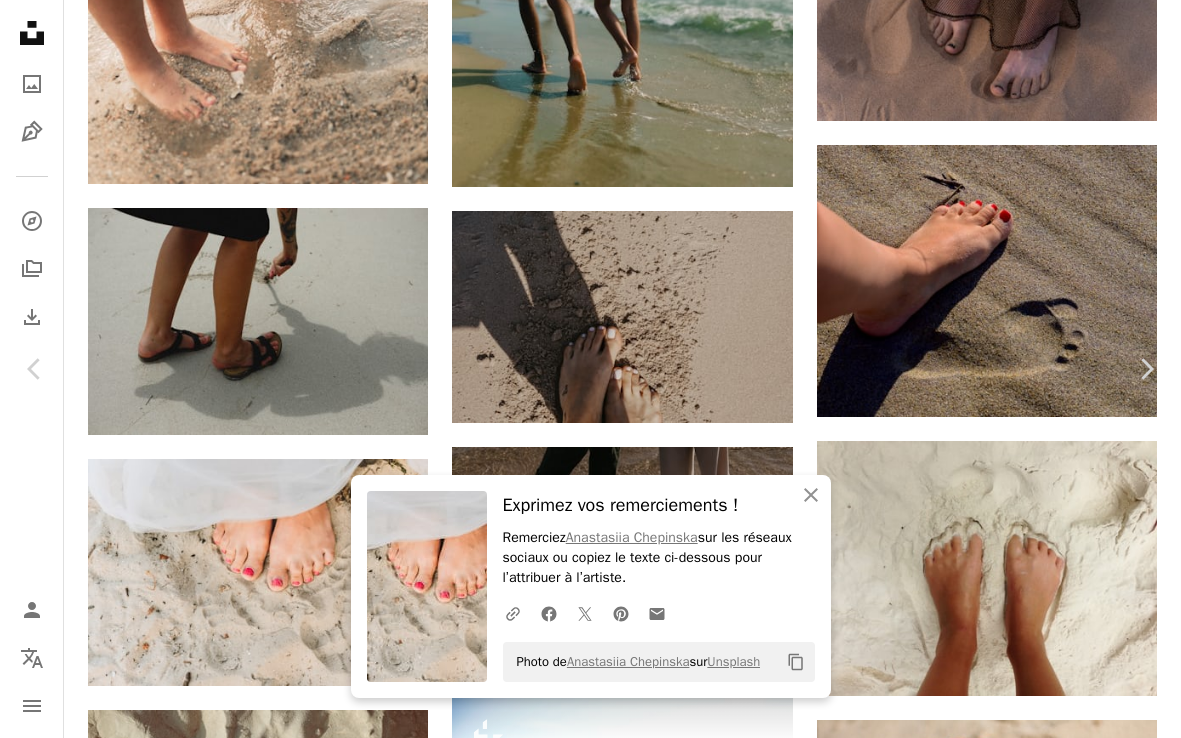 click on "An X shape" at bounding box center (20, 20) 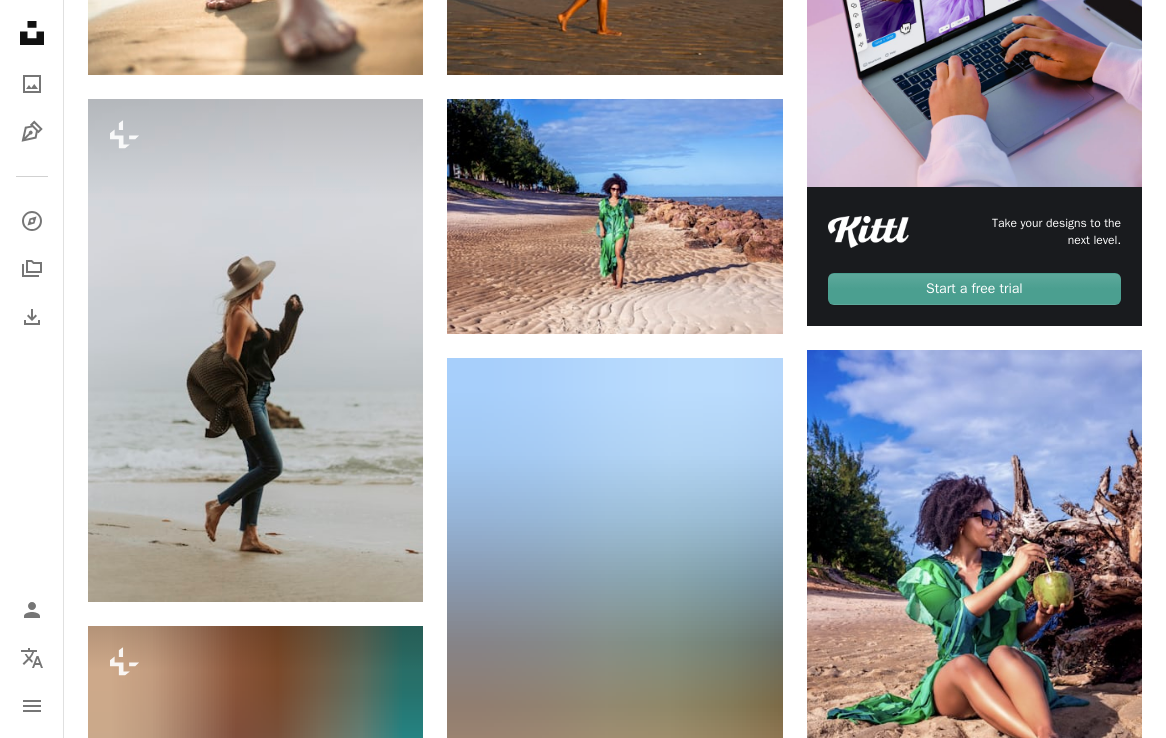 scroll, scrollTop: 0, scrollLeft: 0, axis: both 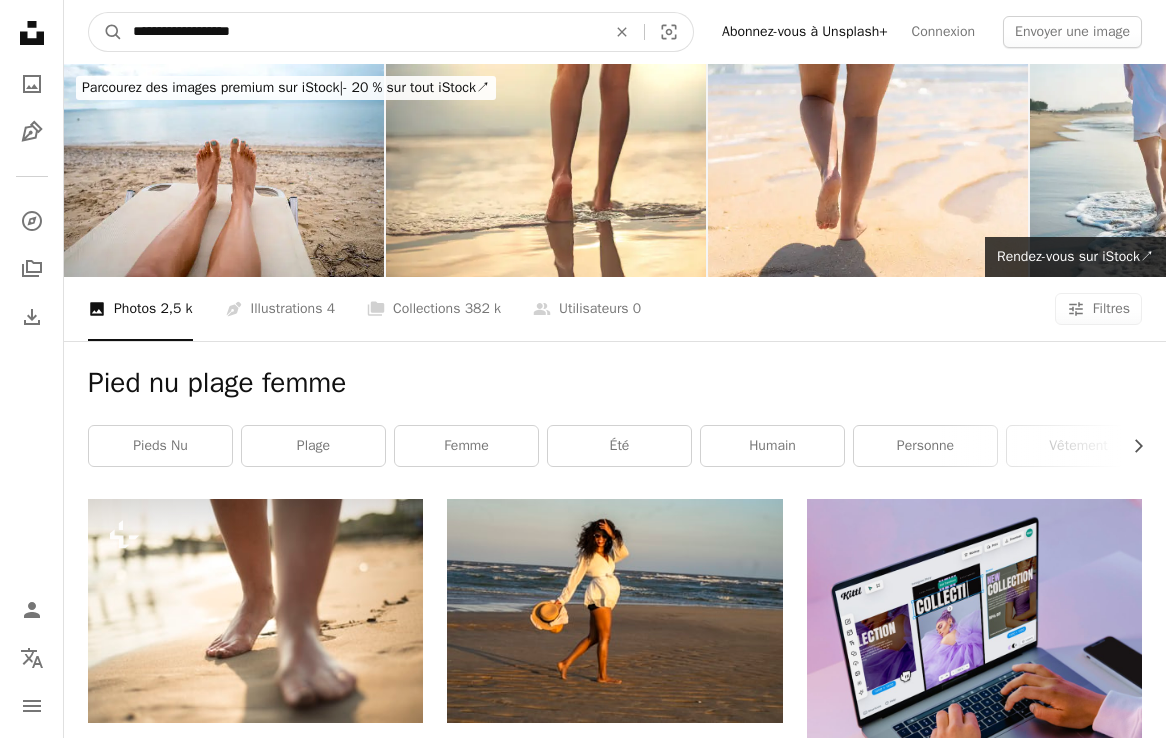 drag, startPoint x: 280, startPoint y: 32, endPoint x: 81, endPoint y: 0, distance: 201.55644 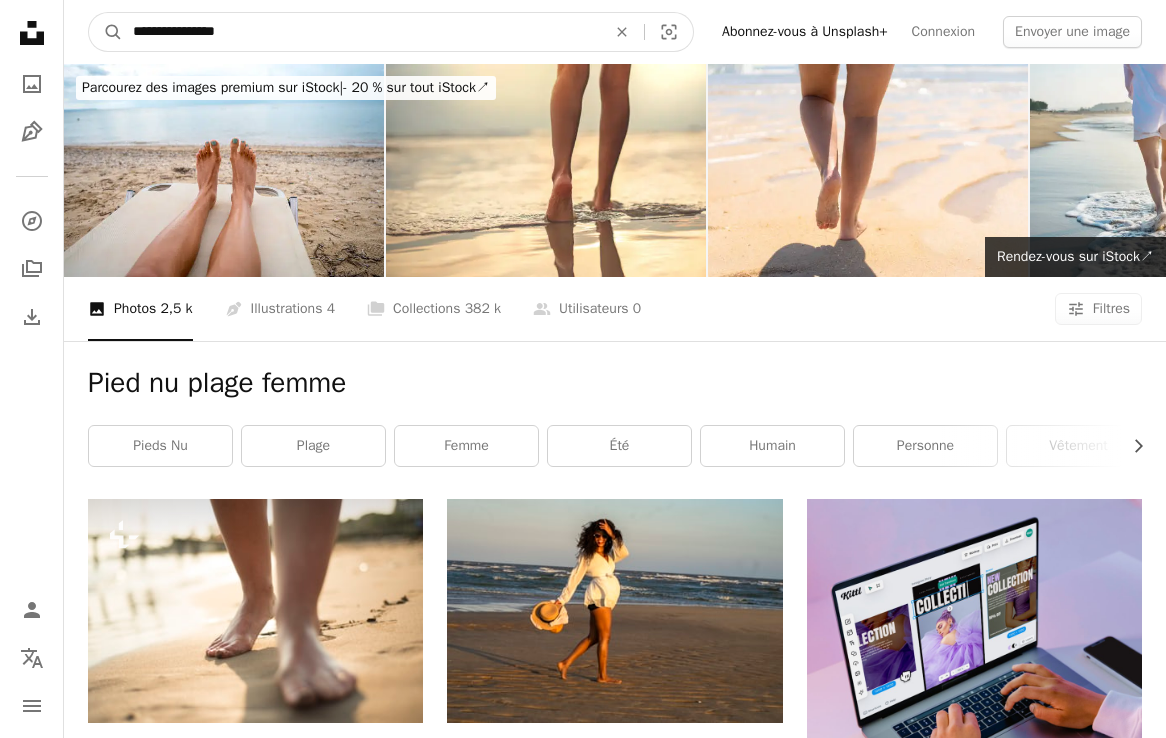 type on "**********" 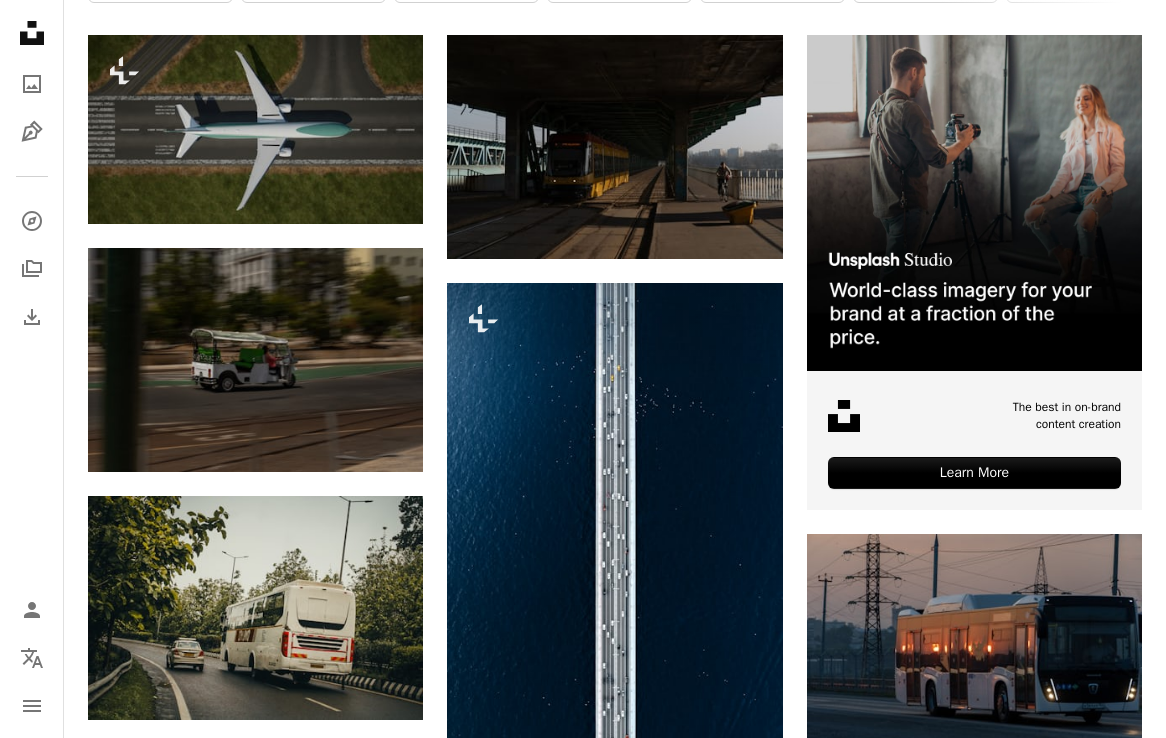 scroll, scrollTop: 0, scrollLeft: 0, axis: both 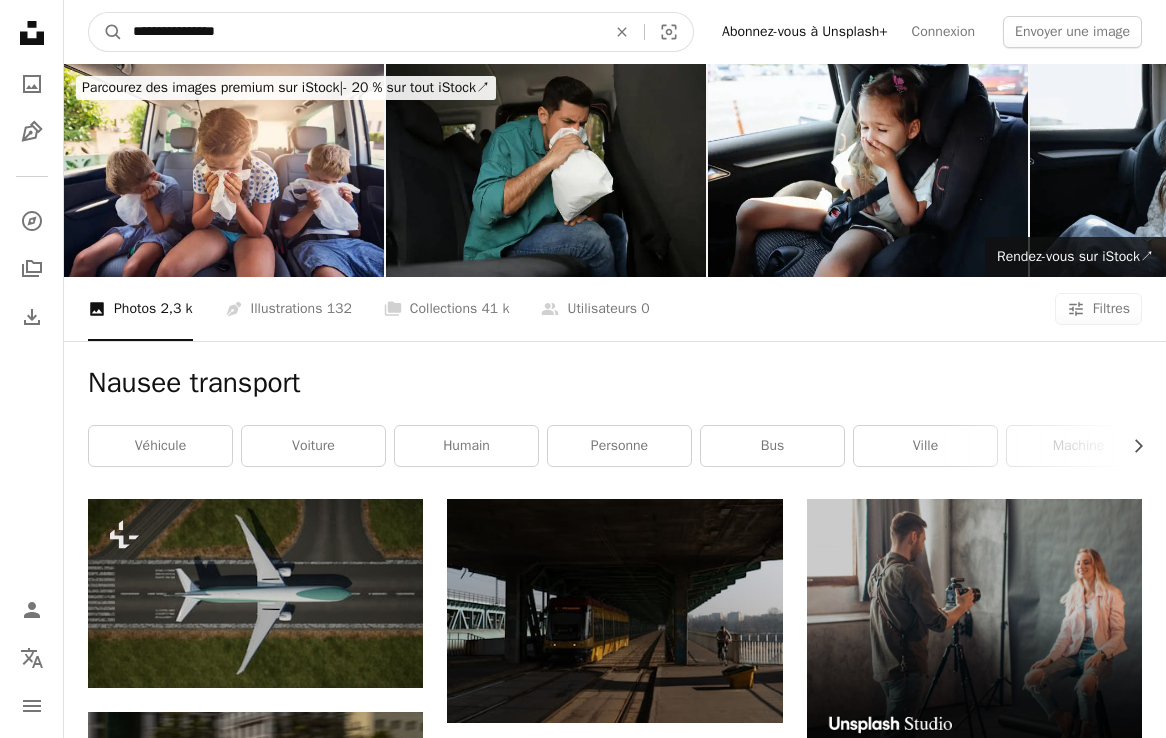drag, startPoint x: 181, startPoint y: 32, endPoint x: 391, endPoint y: 45, distance: 210.402 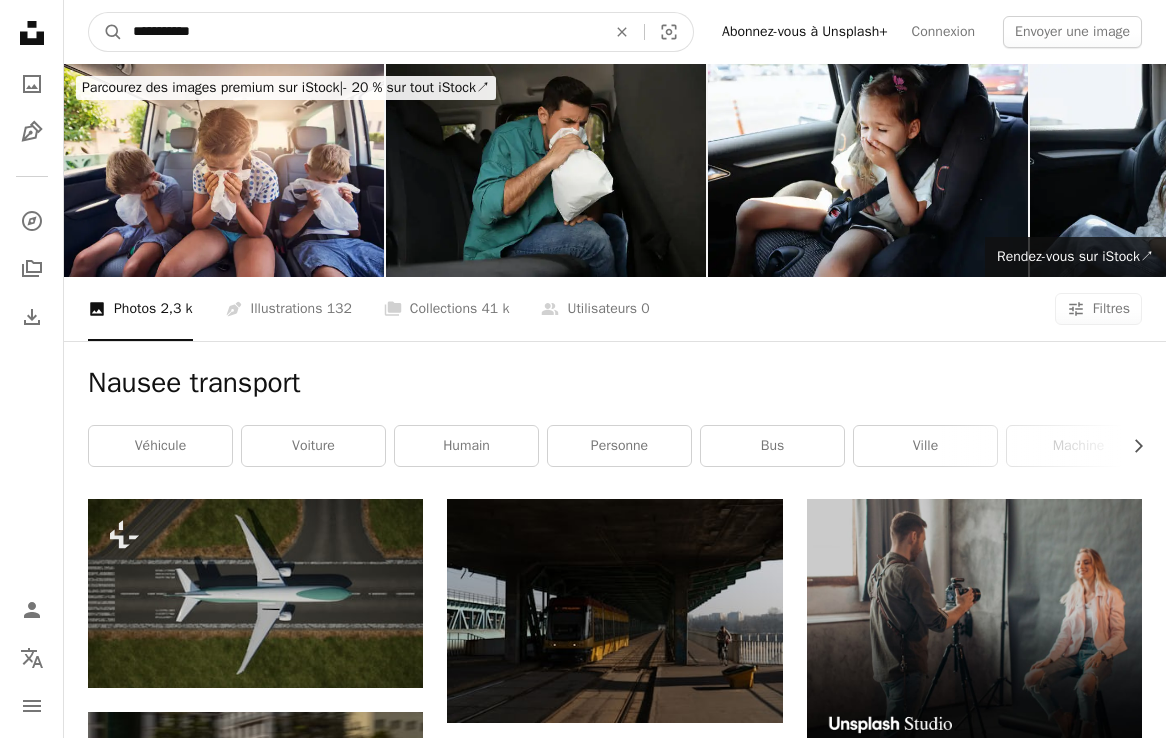 type on "**********" 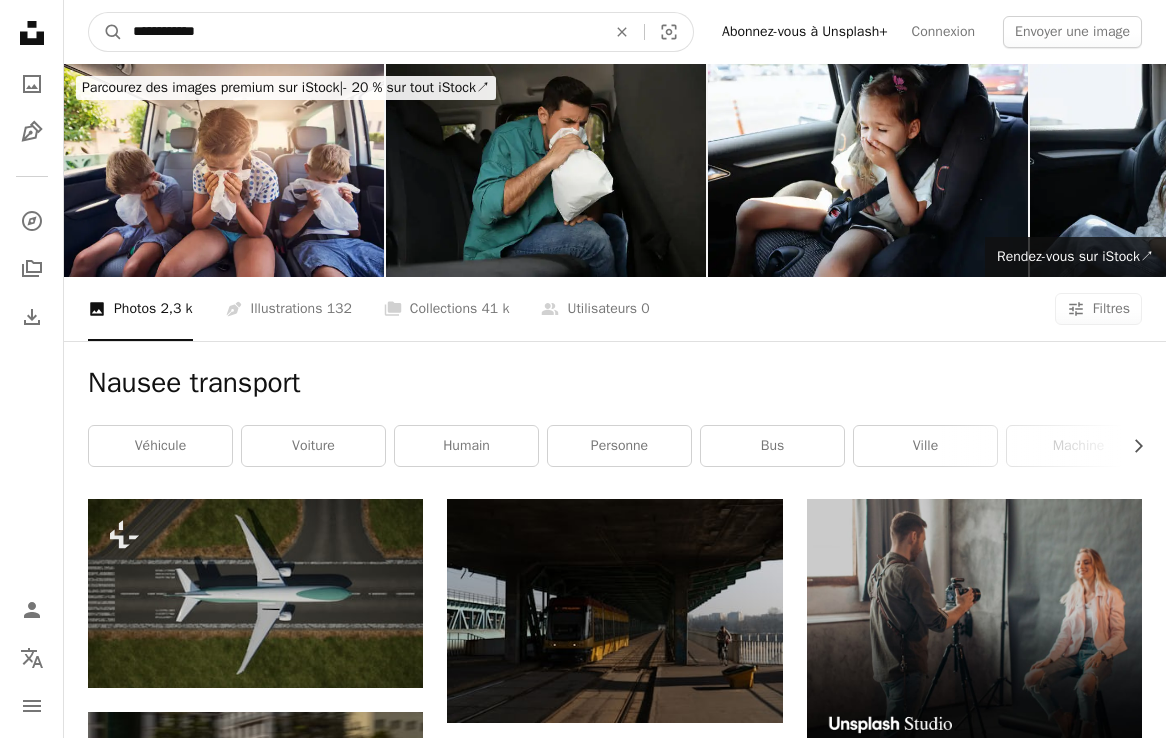 click on "A magnifying glass" at bounding box center (106, 32) 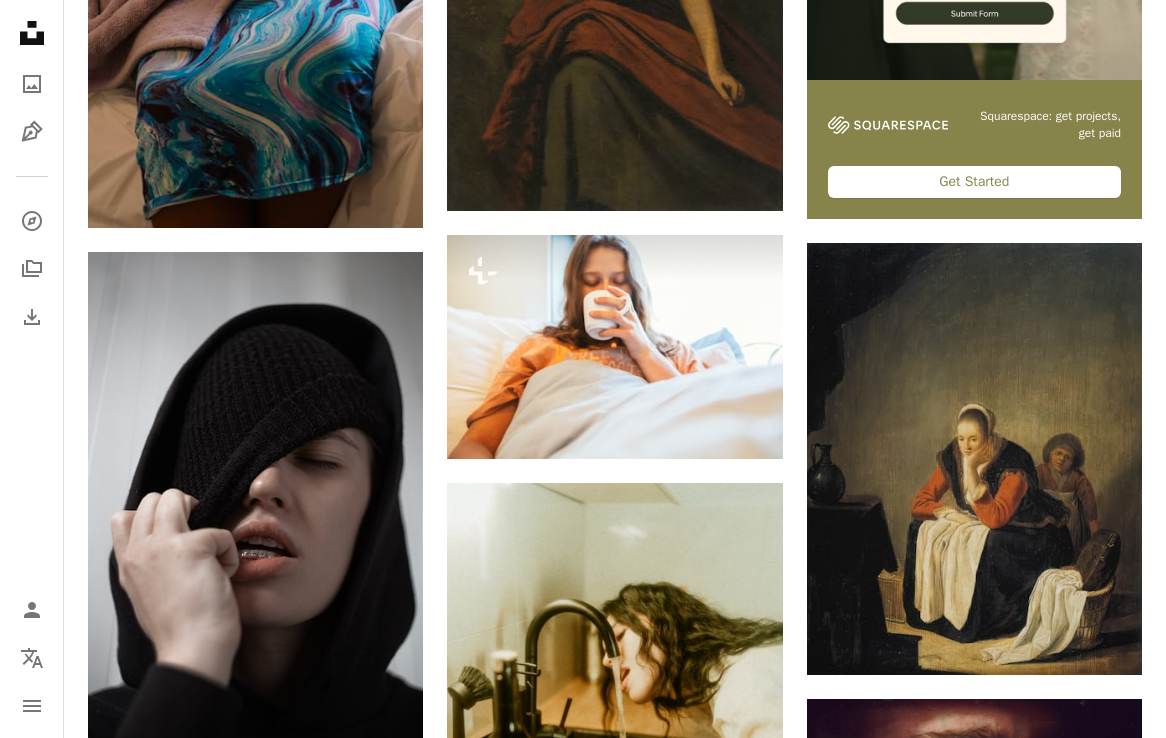 scroll, scrollTop: 0, scrollLeft: 0, axis: both 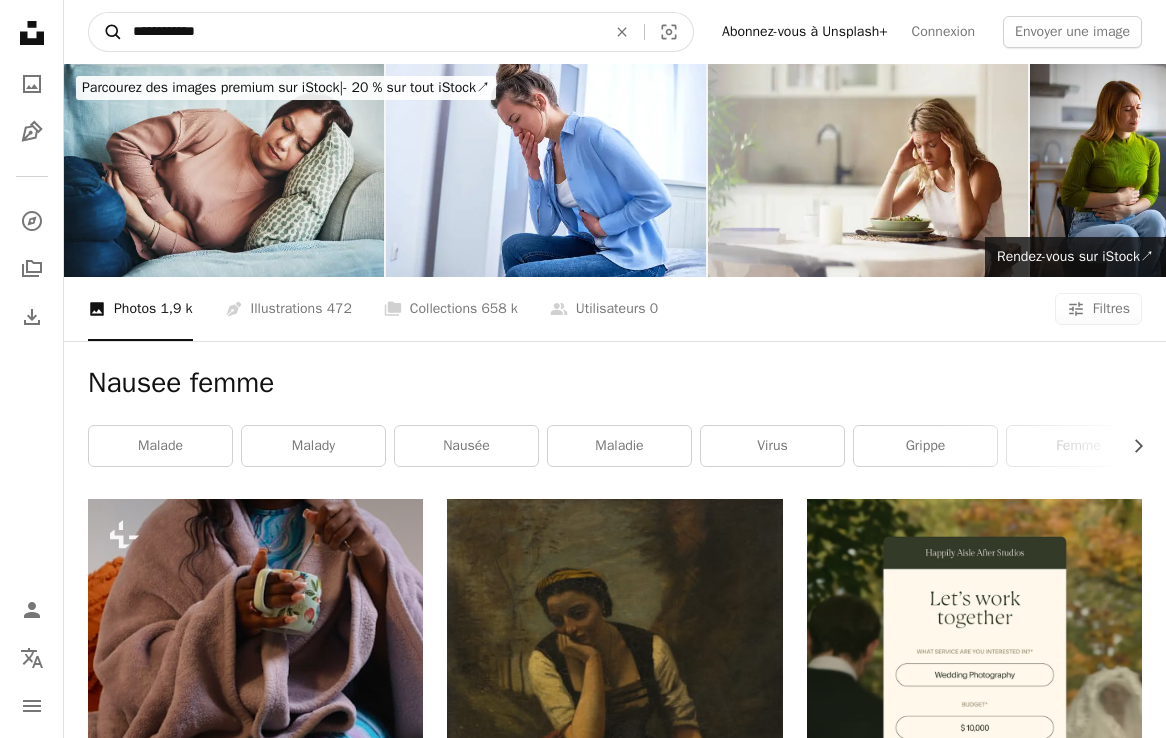 drag, startPoint x: 256, startPoint y: 35, endPoint x: 95, endPoint y: 18, distance: 161.89503 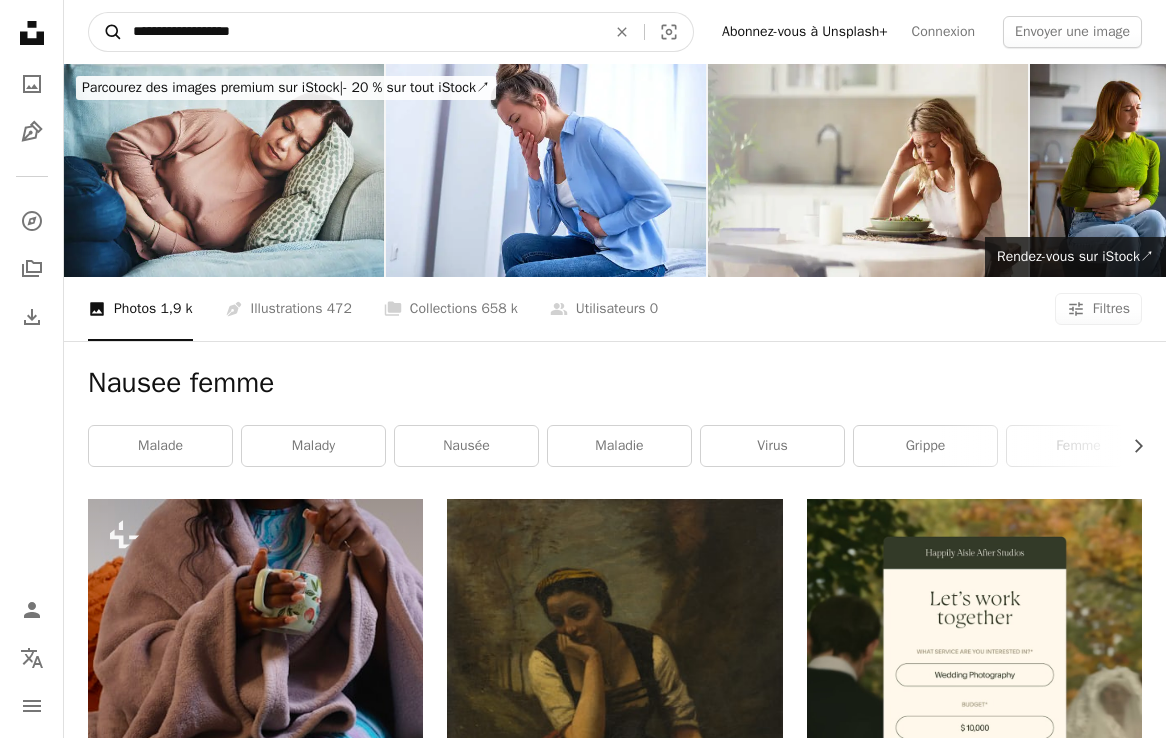 type on "**********" 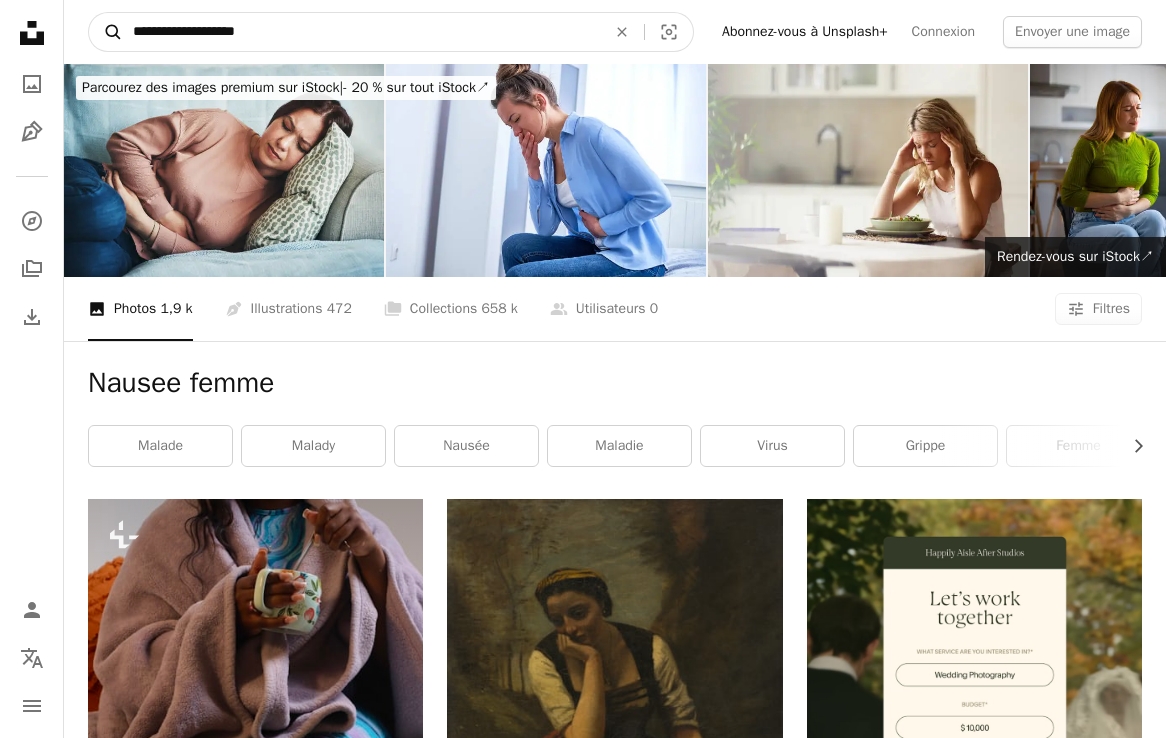 click on "A magnifying glass" at bounding box center (106, 32) 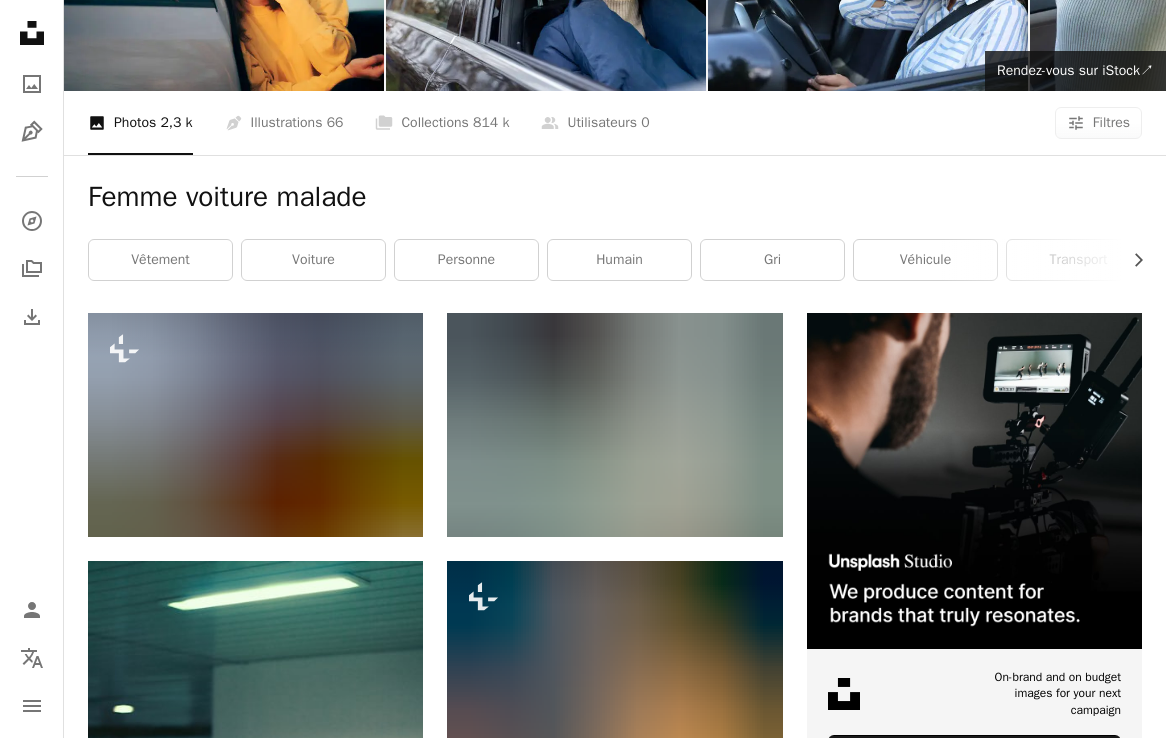 scroll, scrollTop: 0, scrollLeft: 0, axis: both 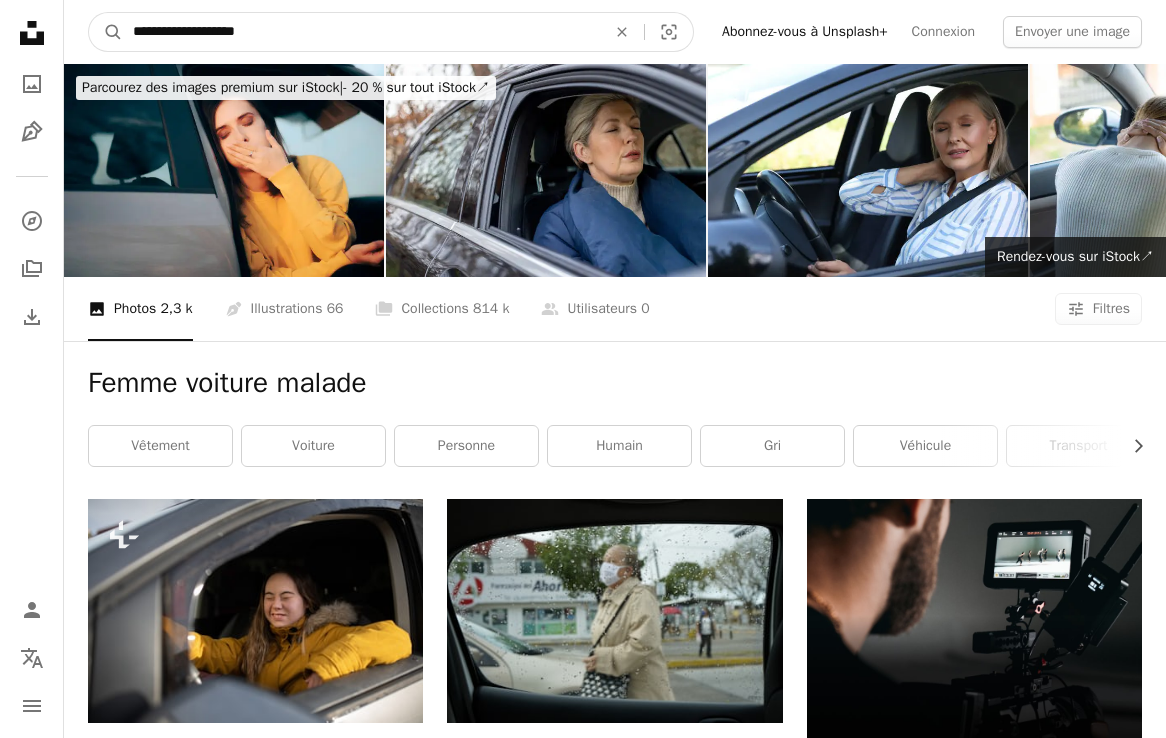 drag, startPoint x: 302, startPoint y: 34, endPoint x: 53, endPoint y: 17, distance: 249.57965 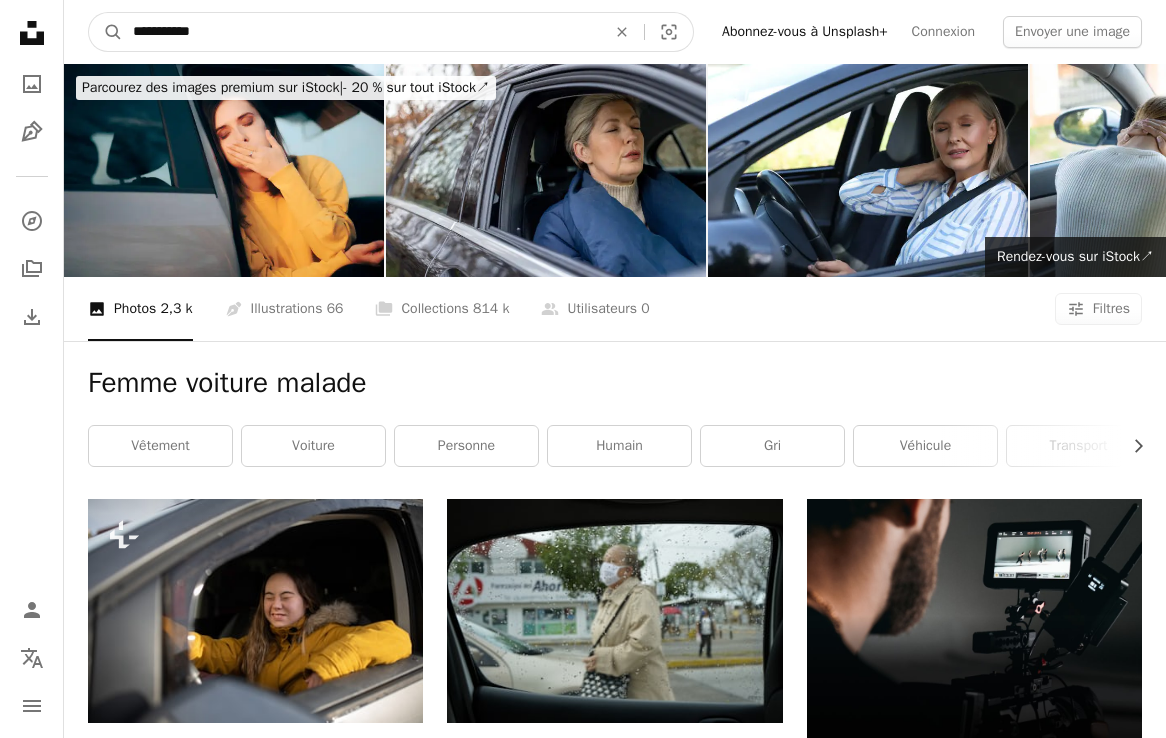 type on "**********" 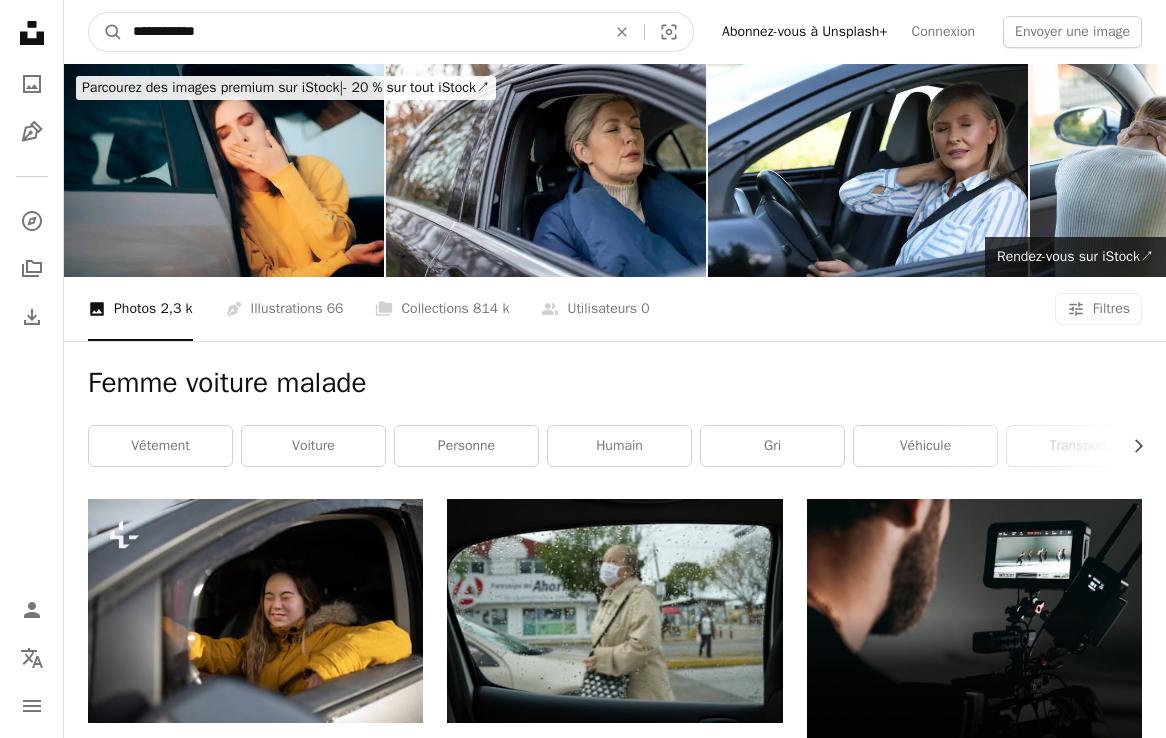 click on "A magnifying glass" at bounding box center [106, 32] 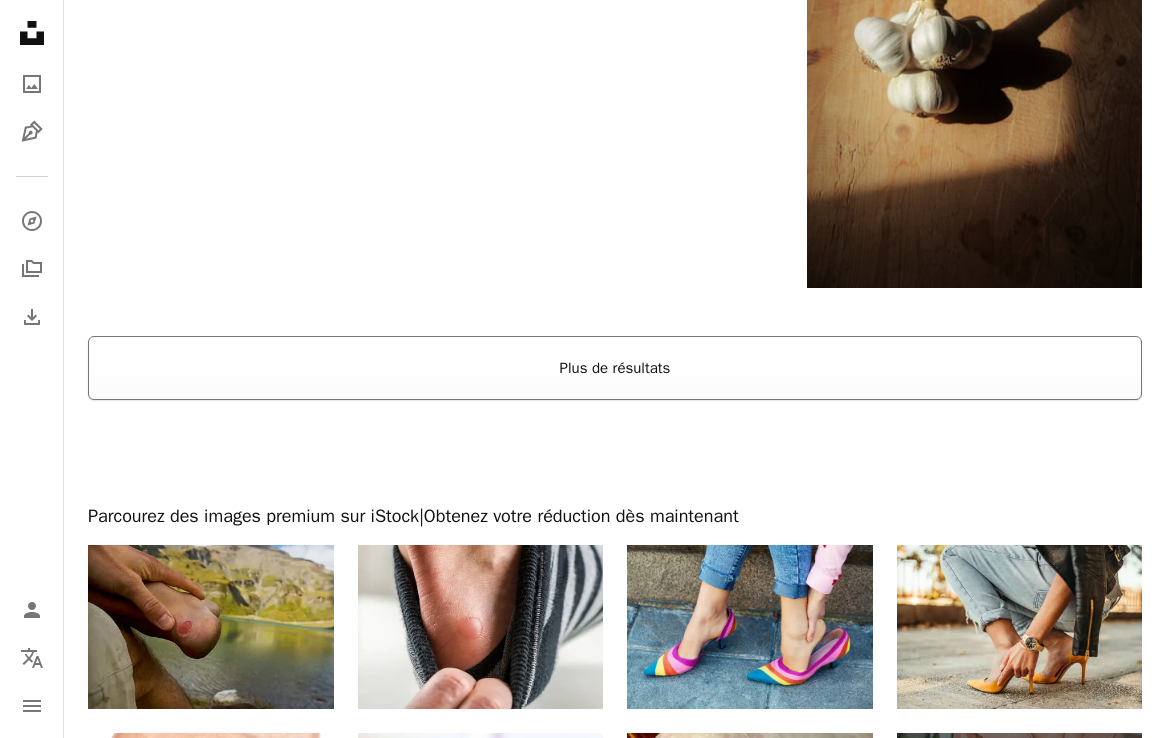 scroll, scrollTop: 3842, scrollLeft: 0, axis: vertical 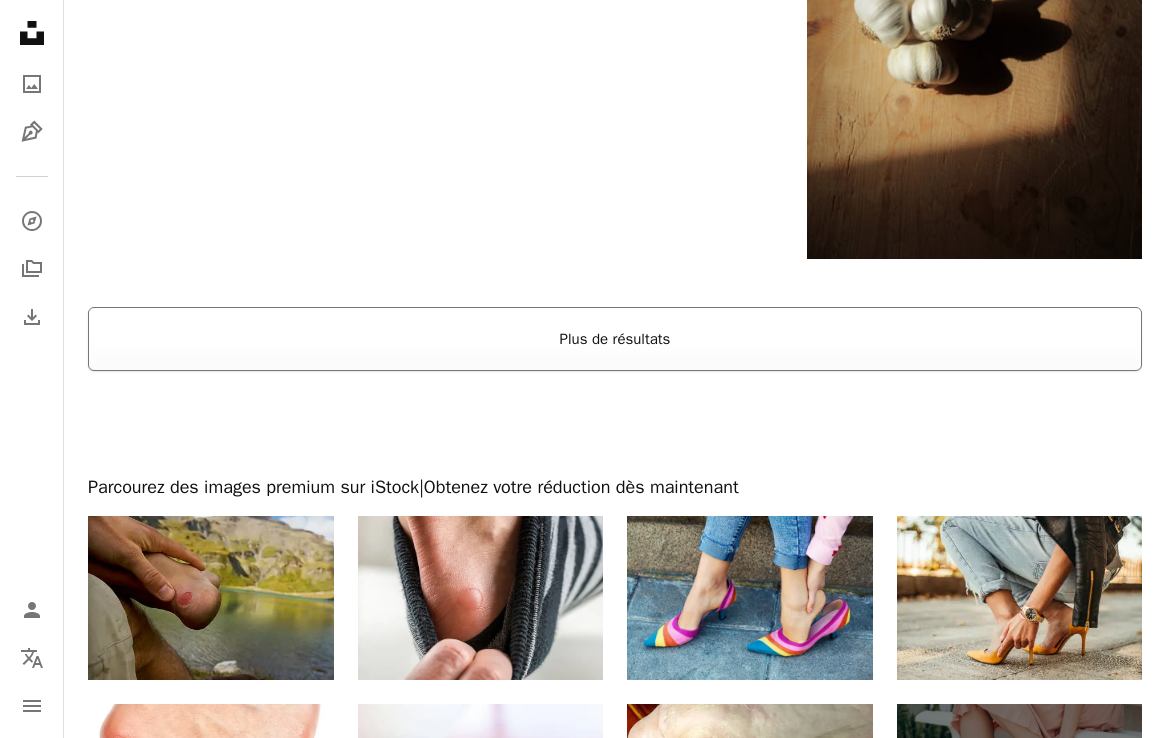click on "Plus de résultats" at bounding box center [615, 339] 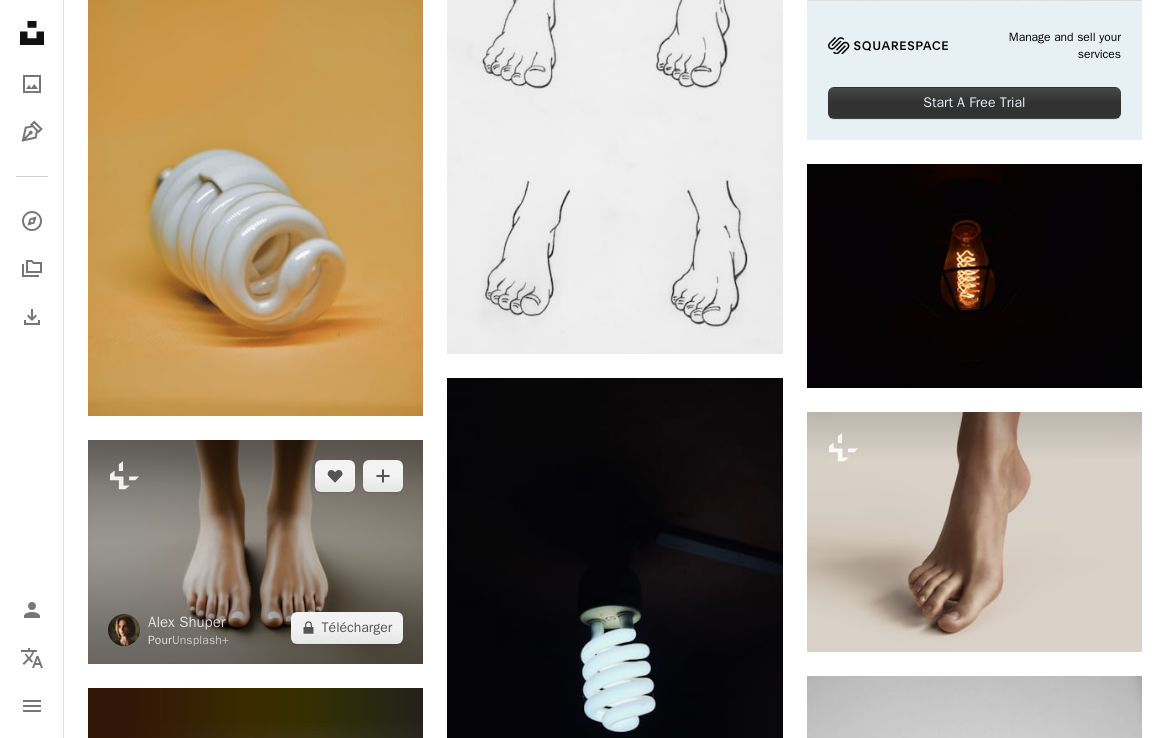 scroll, scrollTop: 0, scrollLeft: 0, axis: both 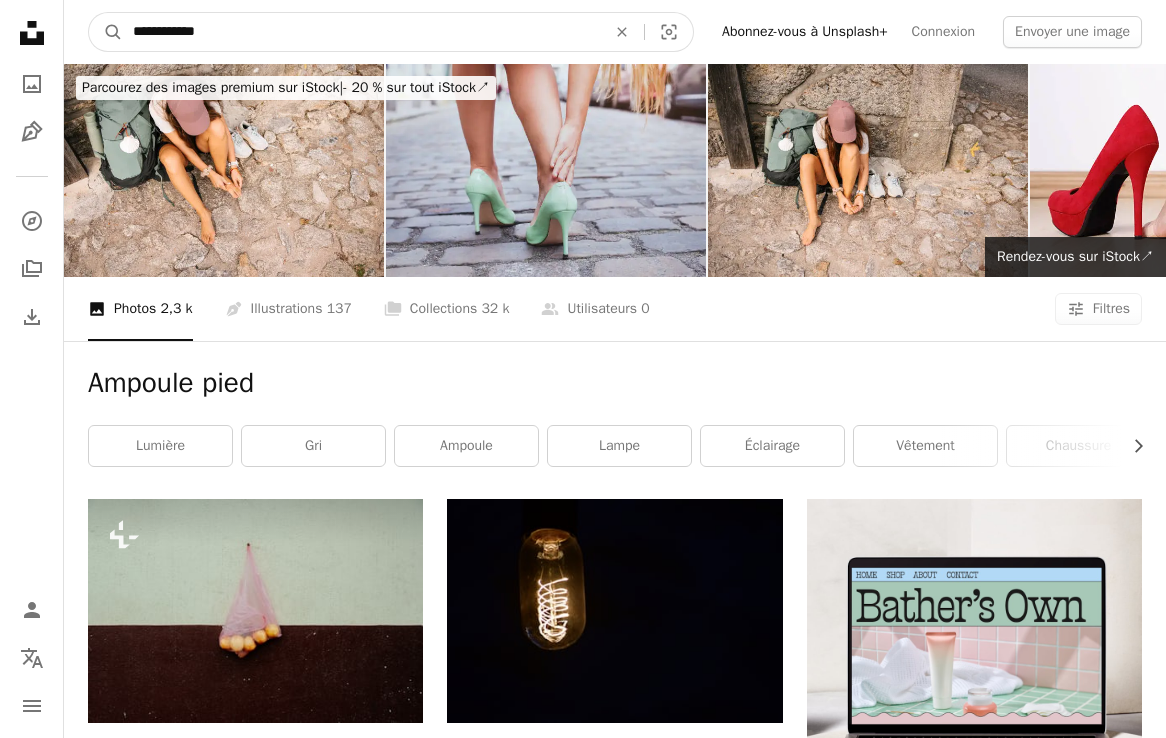 drag, startPoint x: 187, startPoint y: 26, endPoint x: 65, endPoint y: 18, distance: 122.26202 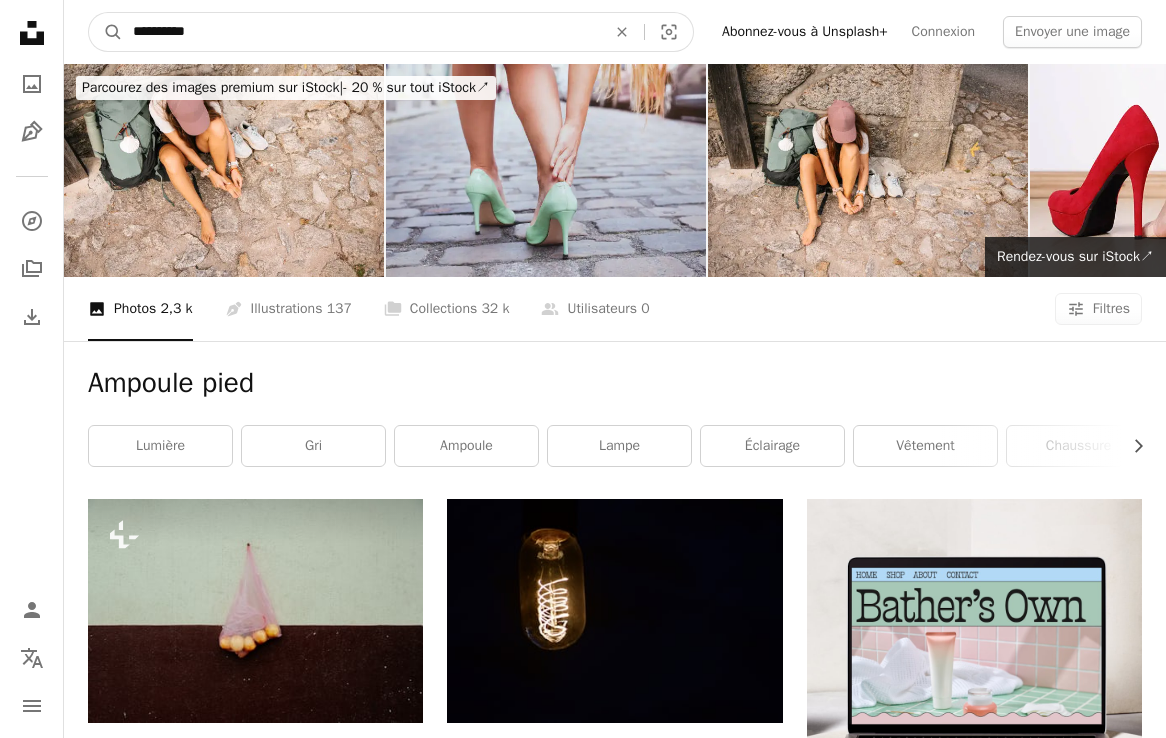 type on "**********" 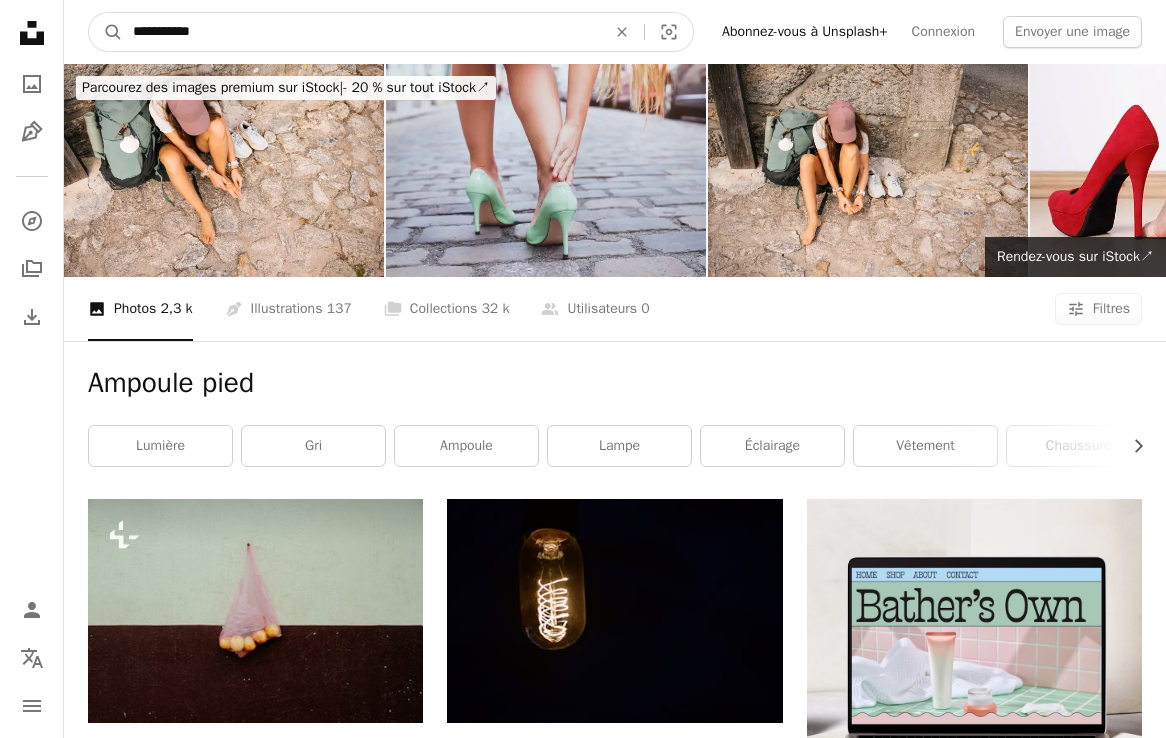 click on "A magnifying glass" at bounding box center (106, 32) 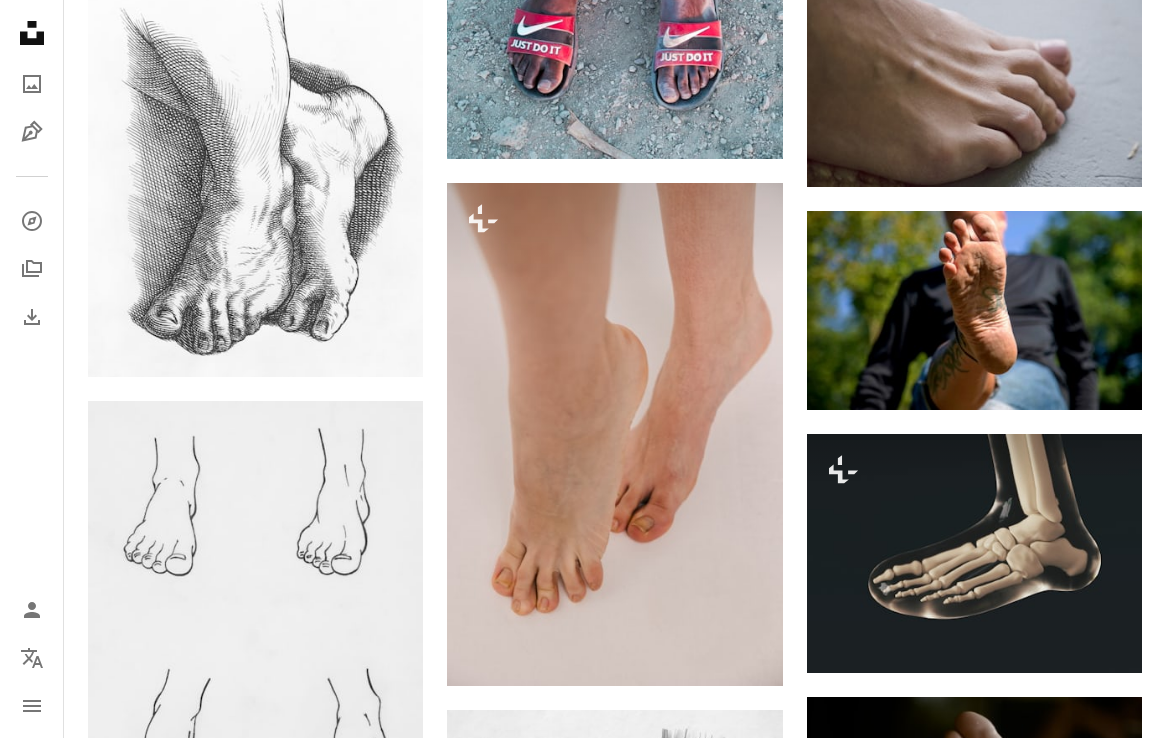scroll, scrollTop: 0, scrollLeft: 0, axis: both 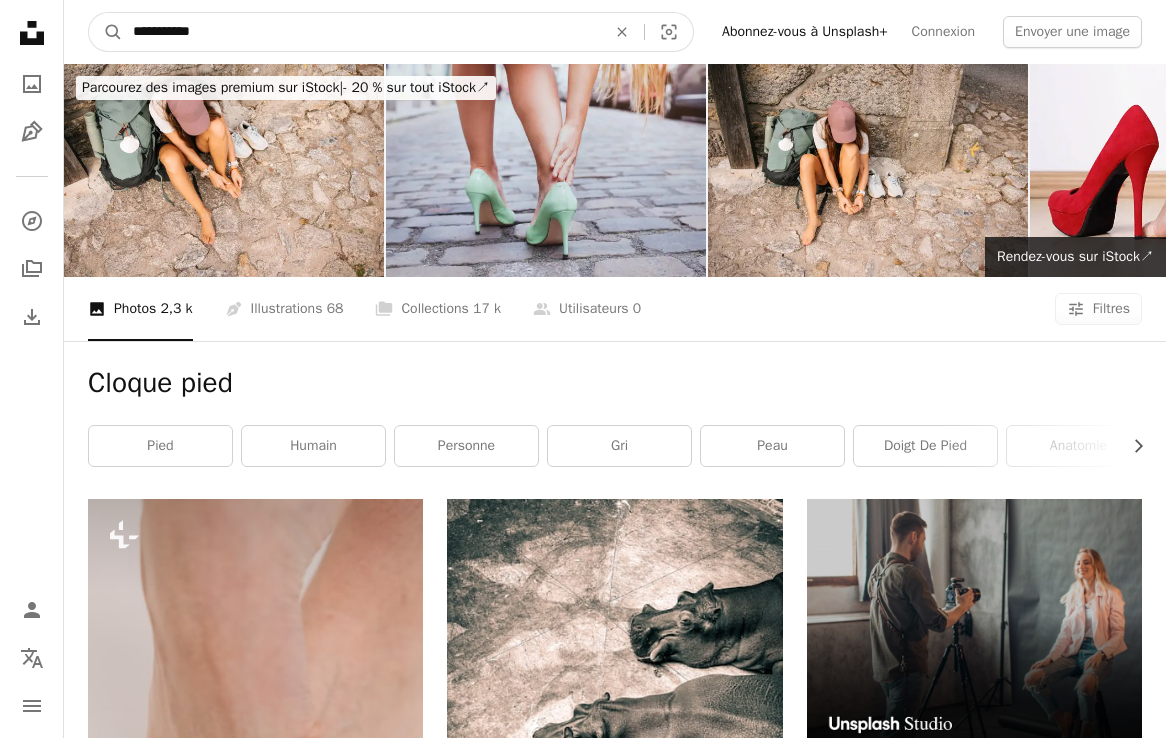 drag, startPoint x: 233, startPoint y: 35, endPoint x: -23, endPoint y: 18, distance: 256.56384 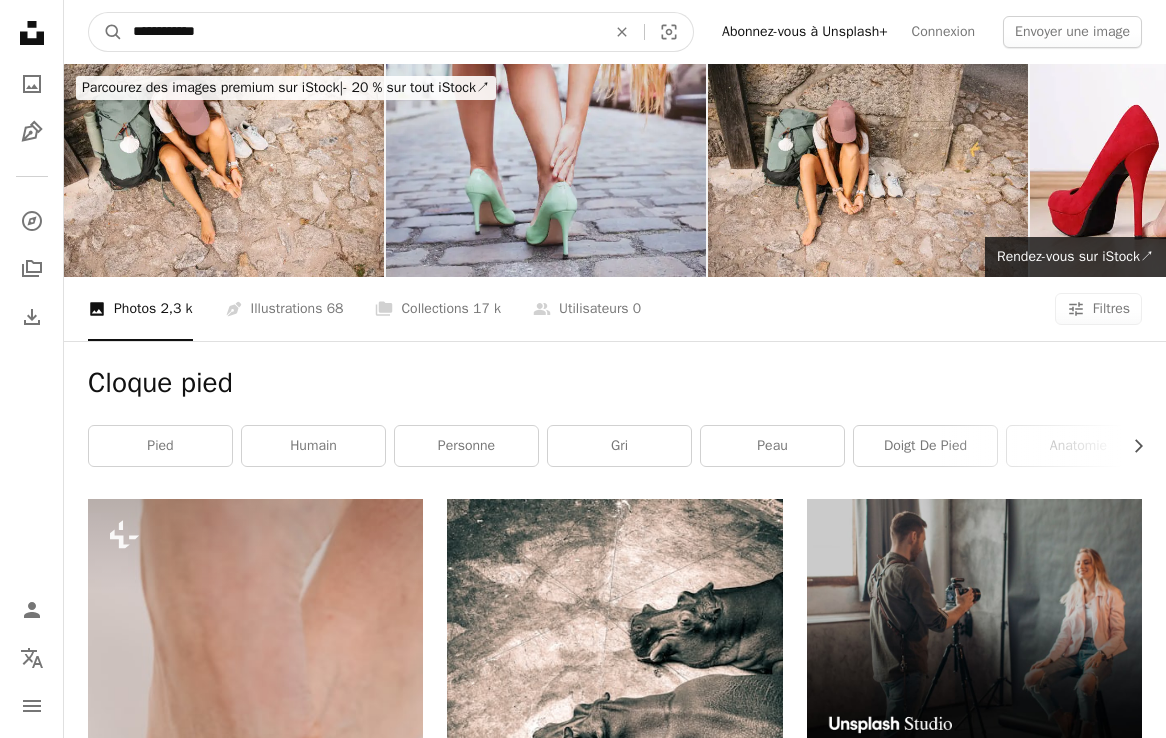 type on "**********" 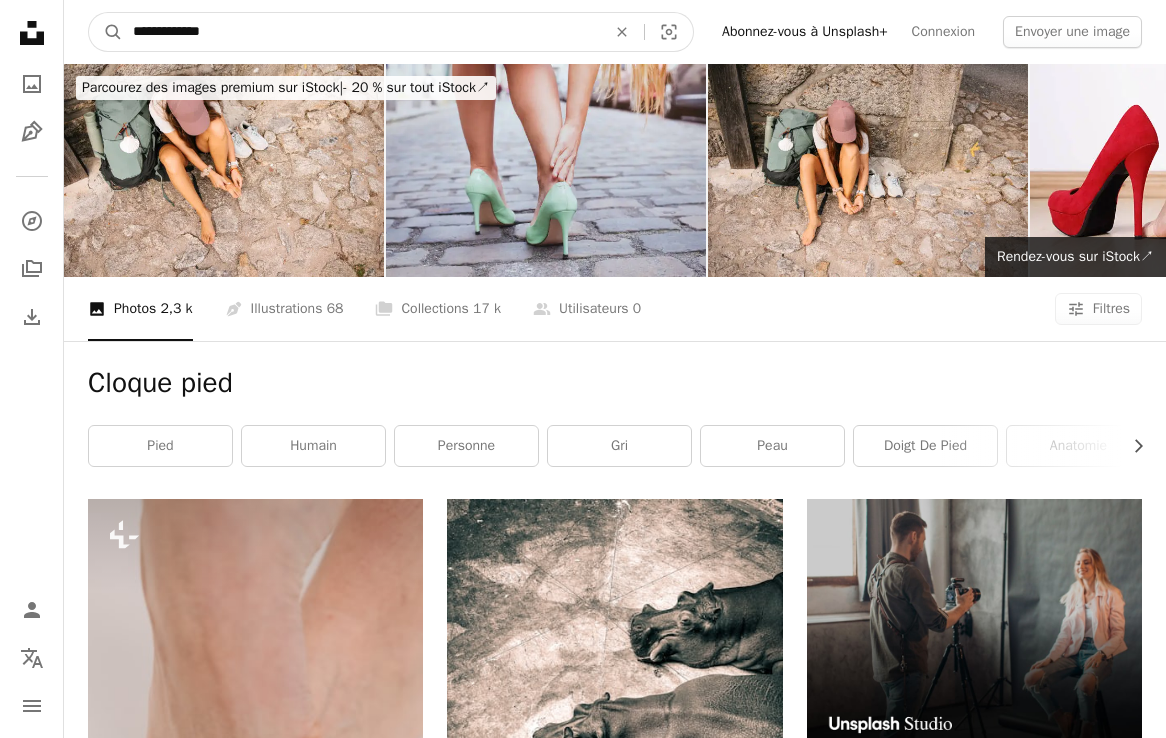 click on "A magnifying glass" at bounding box center (106, 32) 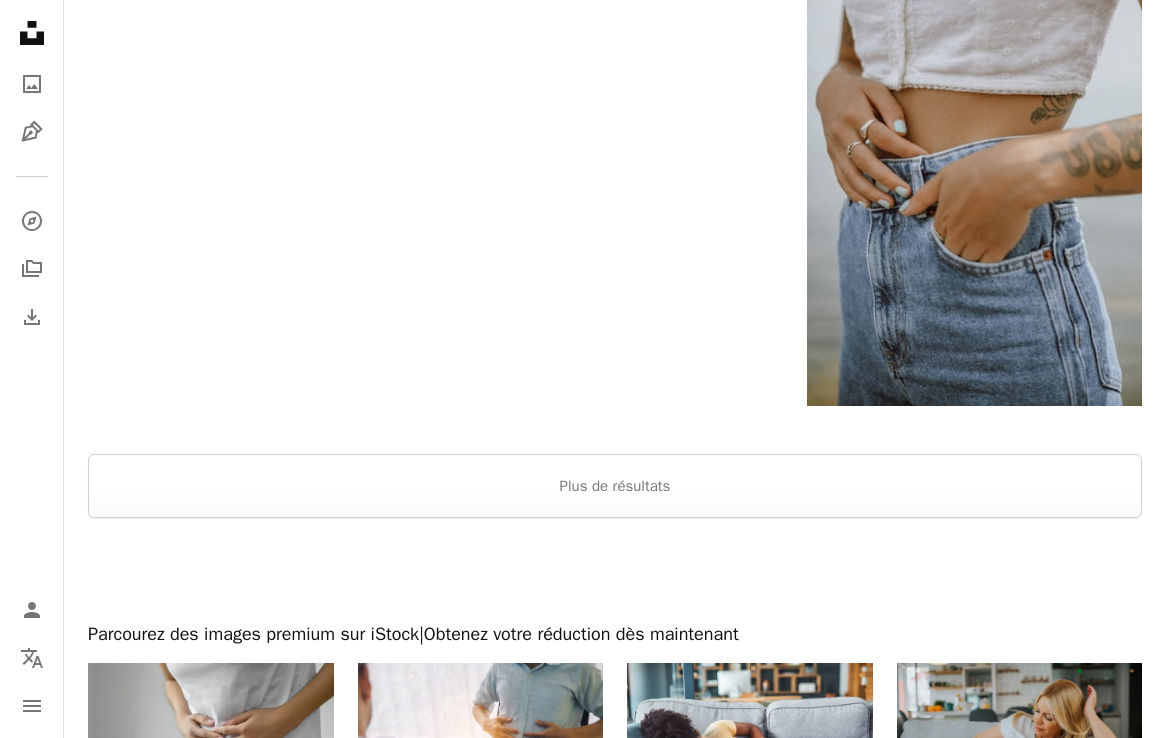 scroll, scrollTop: 2643, scrollLeft: 0, axis: vertical 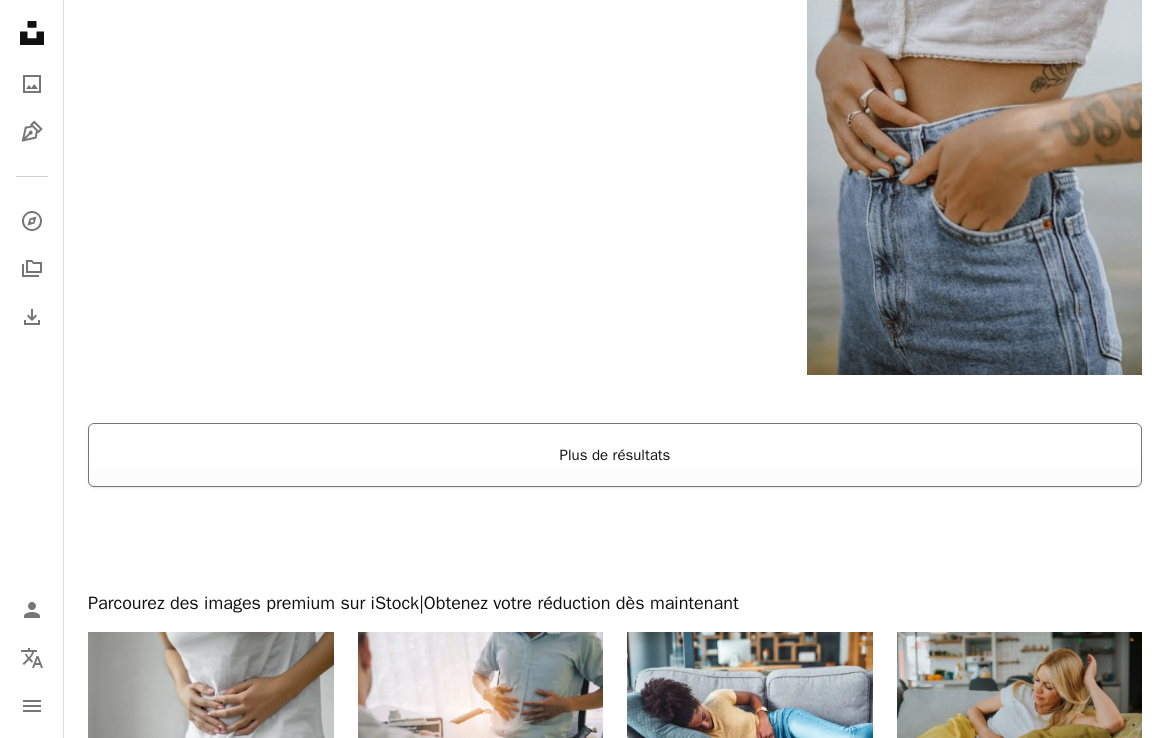 click on "Plus de résultats" at bounding box center (615, 455) 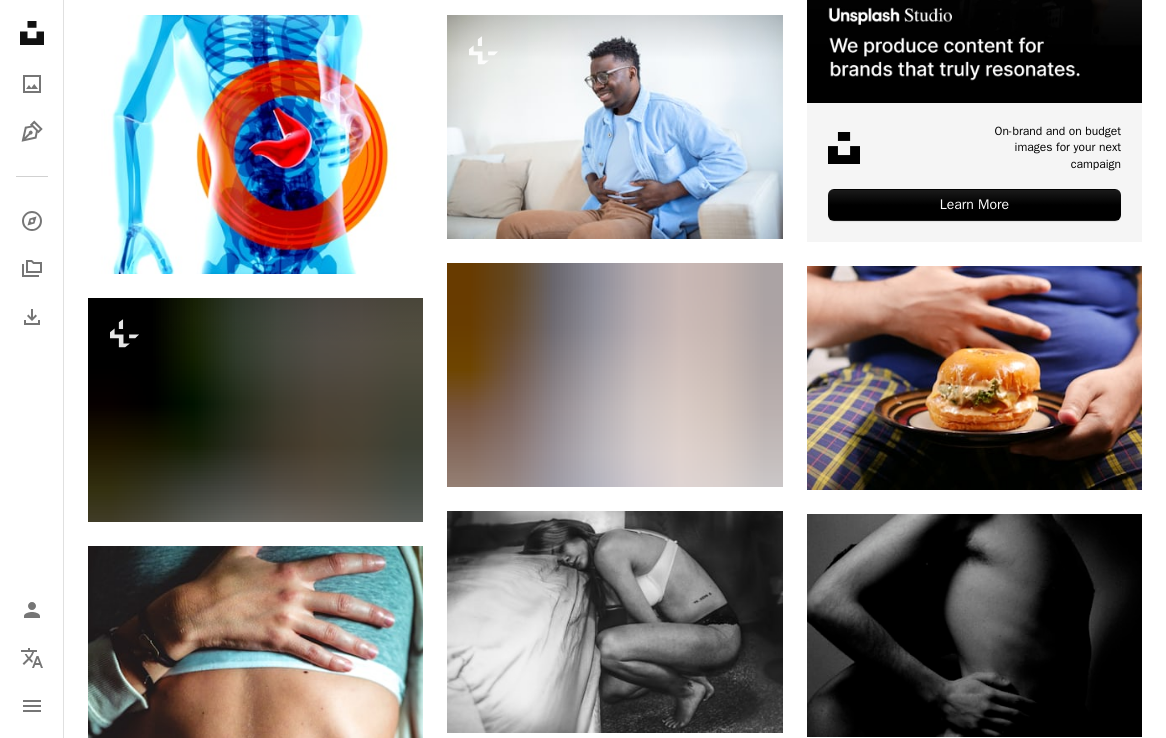 scroll, scrollTop: 0, scrollLeft: 0, axis: both 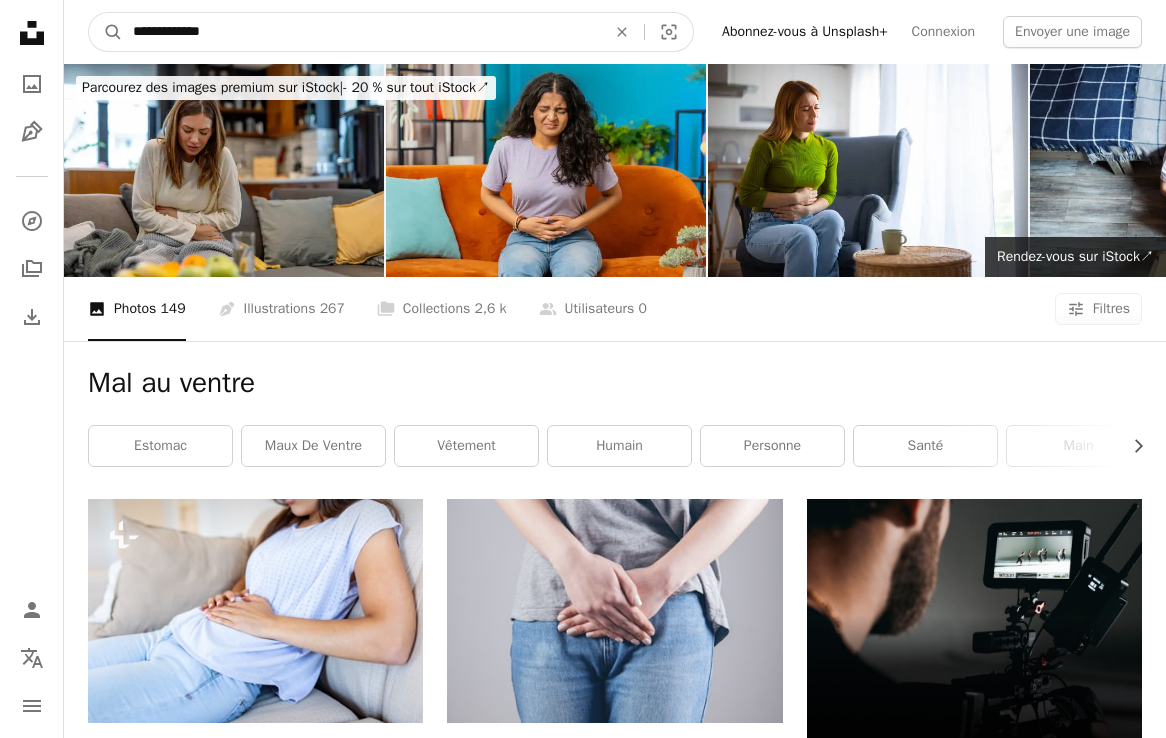 click on "**********" at bounding box center [361, 32] 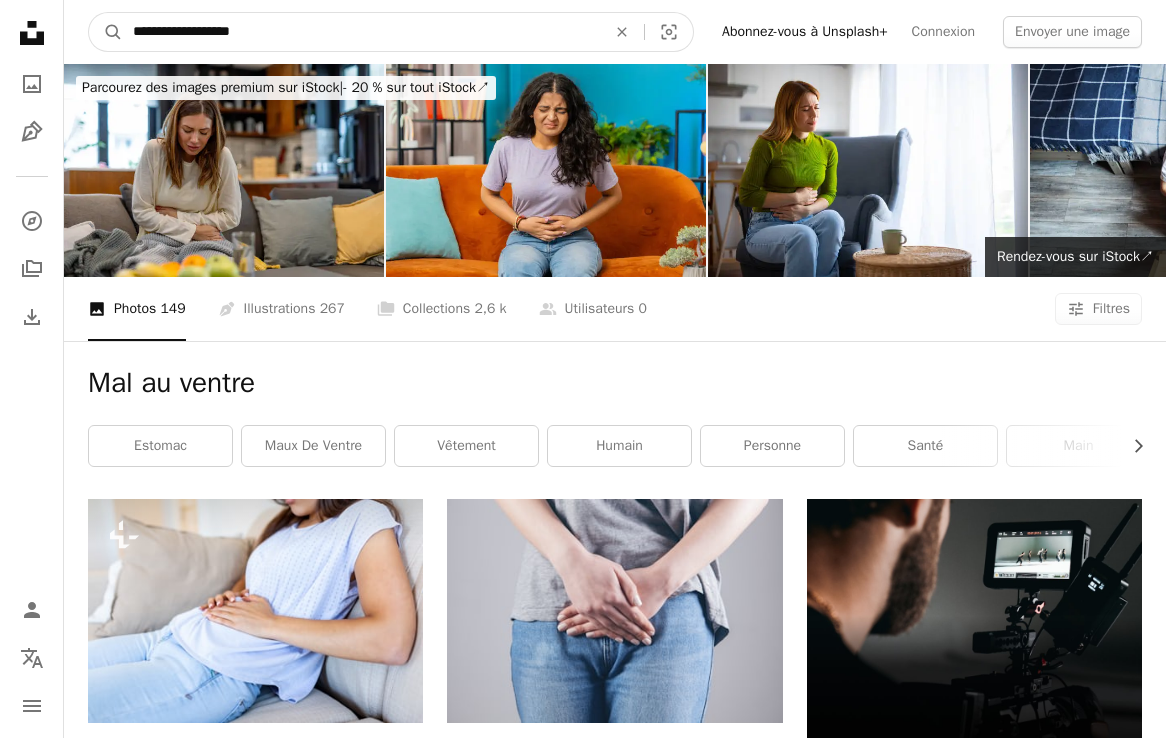 type on "**********" 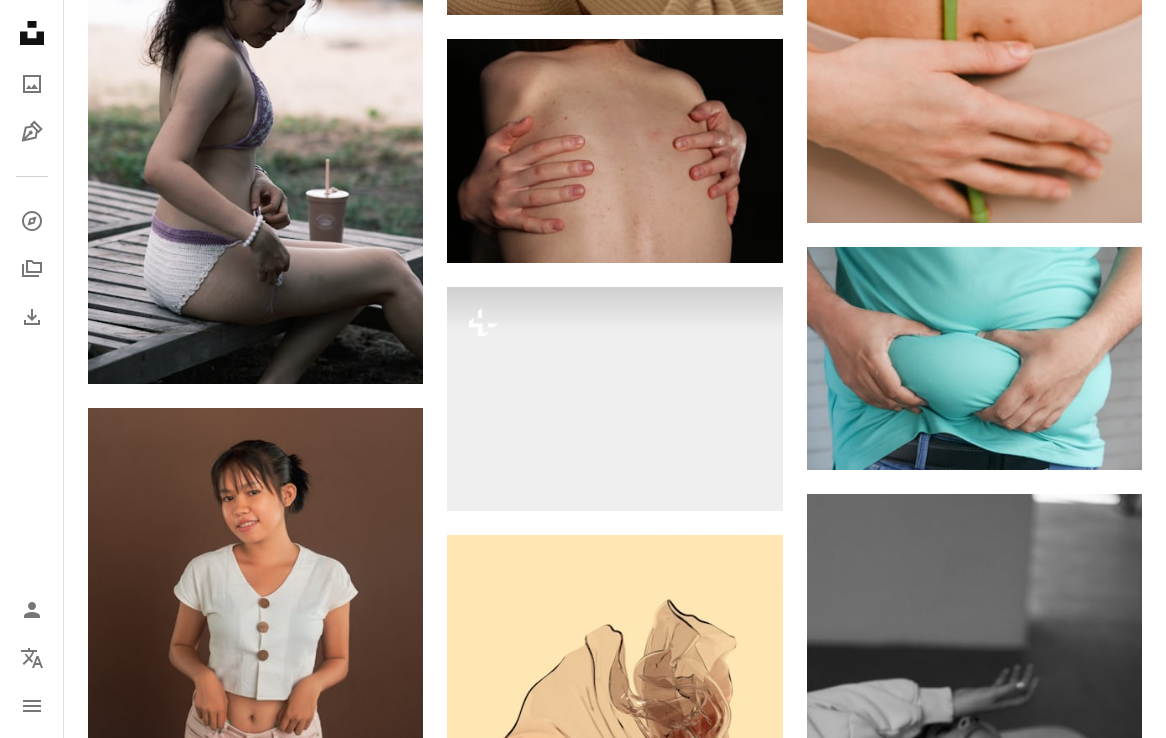 scroll, scrollTop: 2152, scrollLeft: 0, axis: vertical 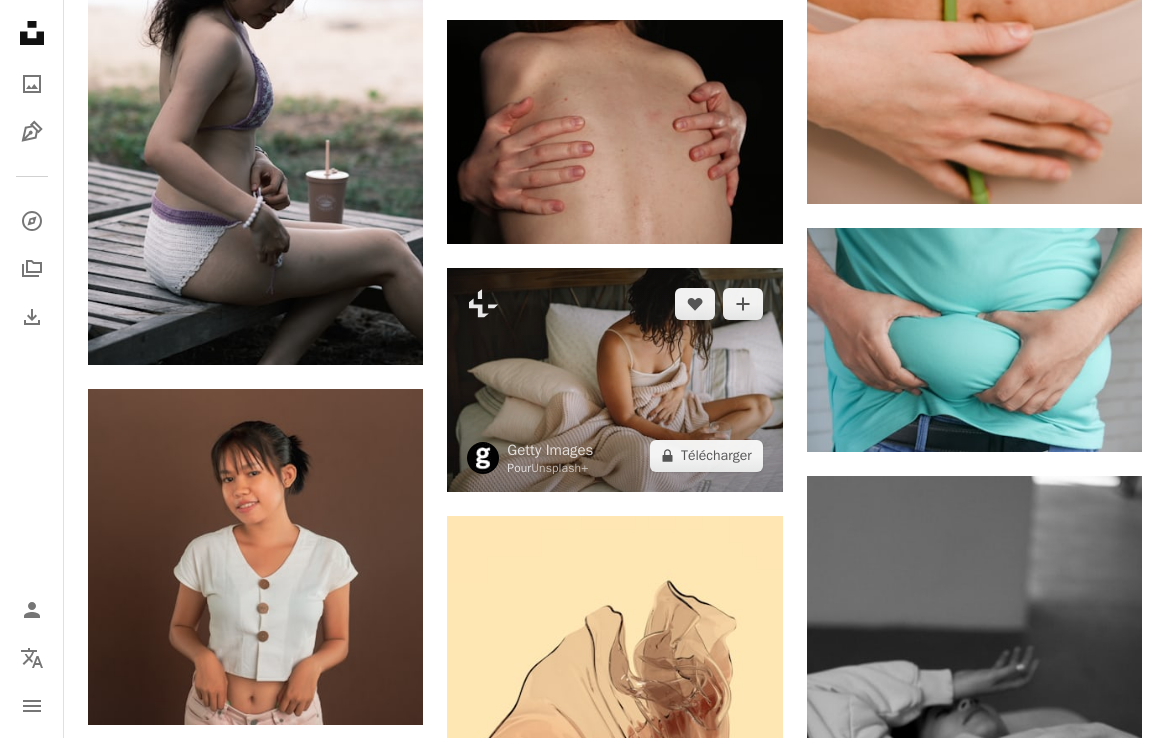 click at bounding box center [614, 380] 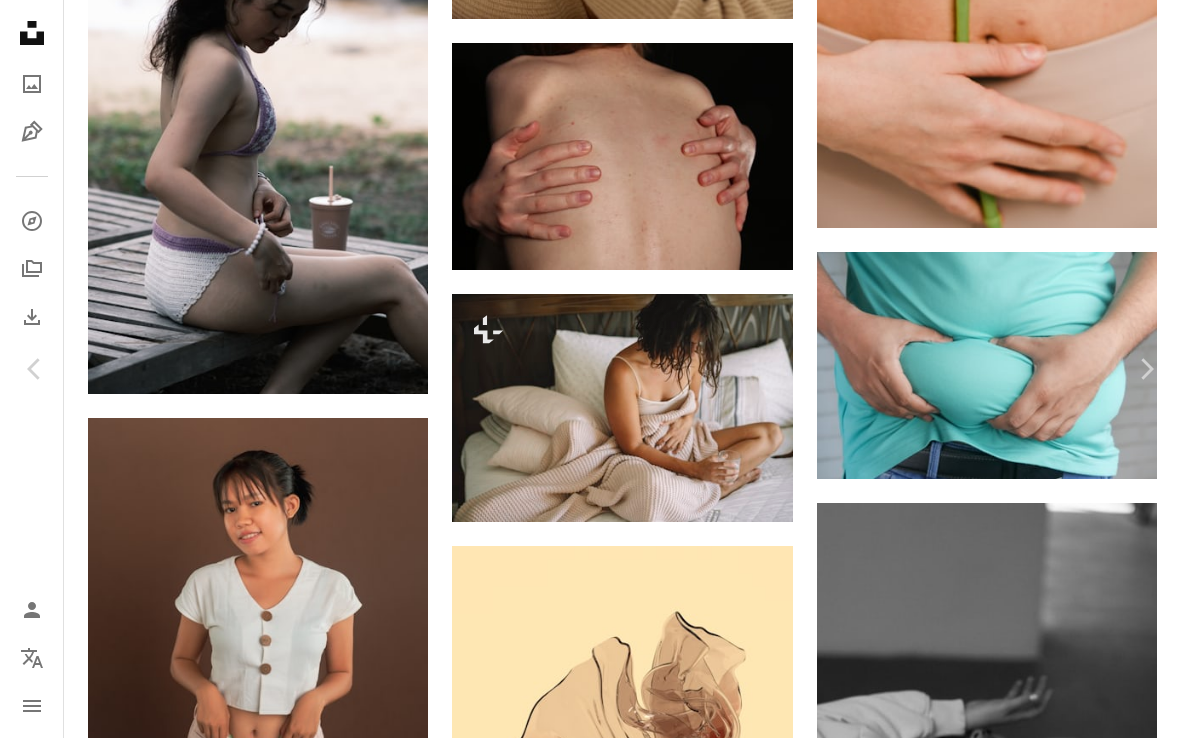 click on "An X shape" at bounding box center [20, 20] 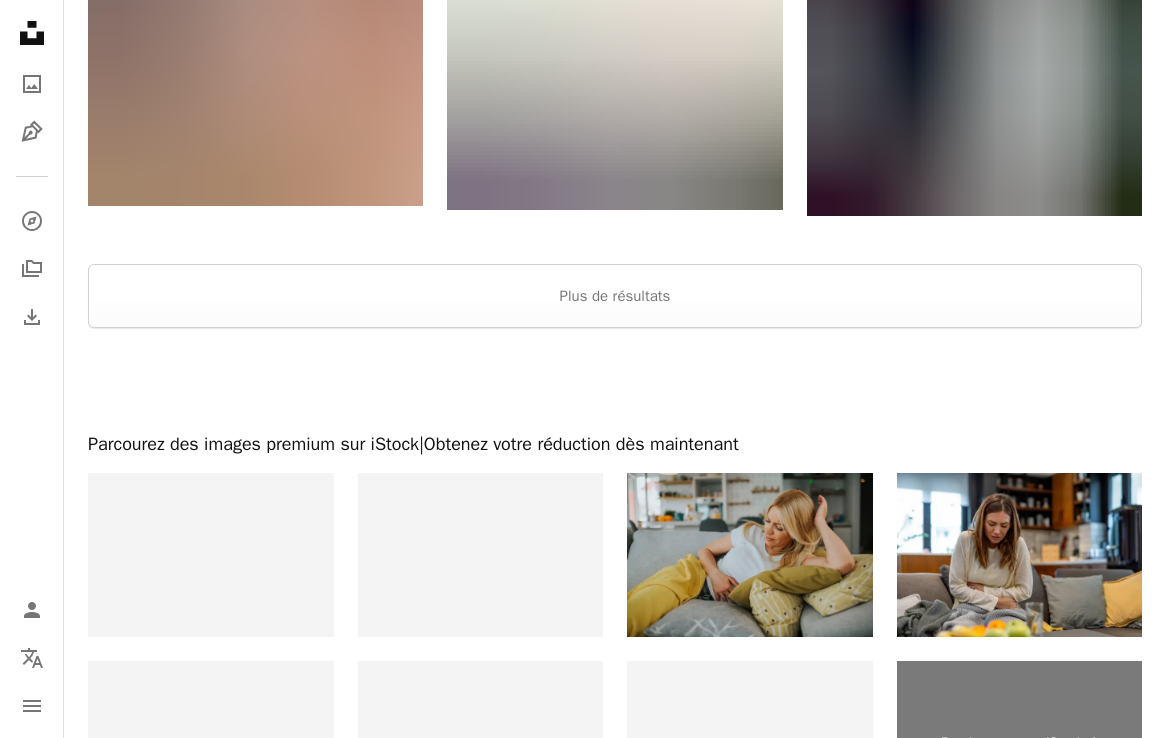 scroll, scrollTop: 5754, scrollLeft: 0, axis: vertical 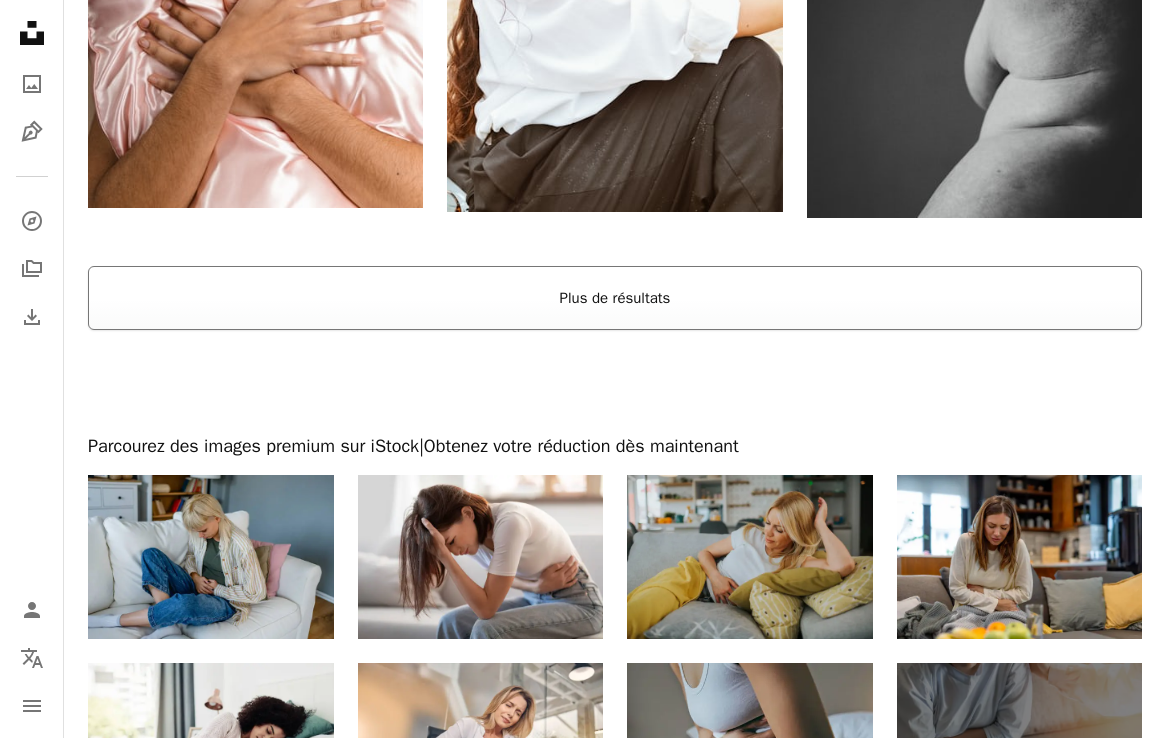 click on "Plus de résultats" at bounding box center [615, 298] 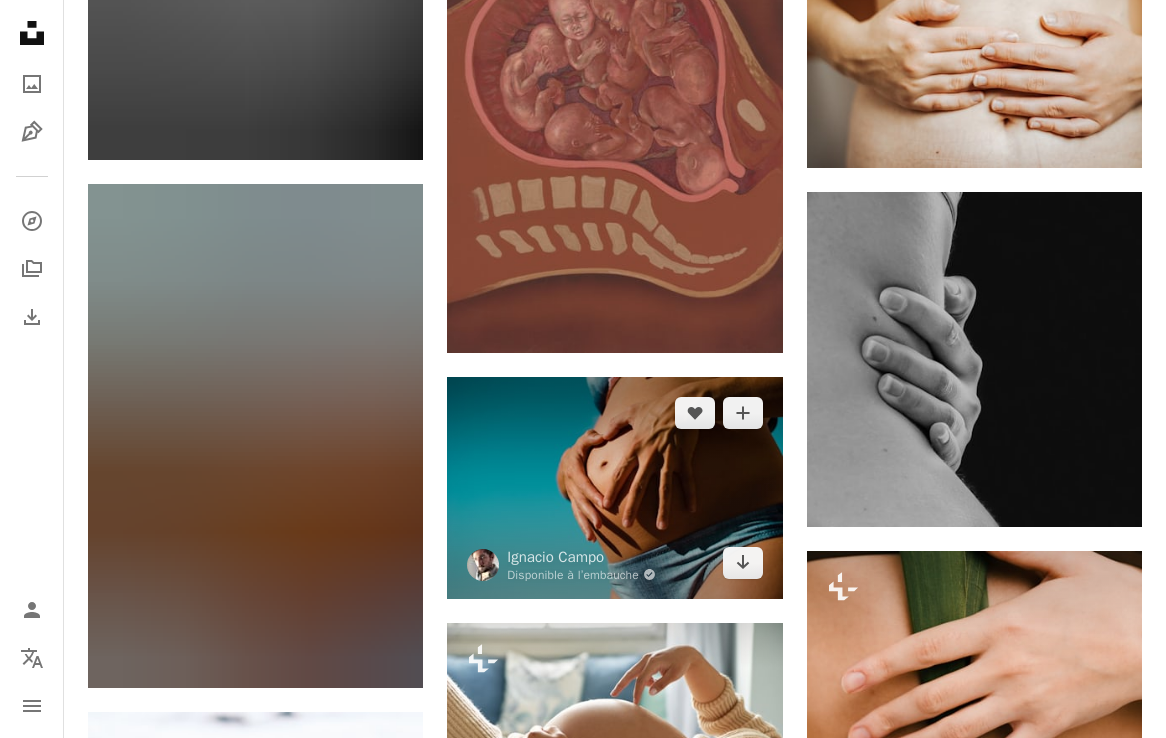 scroll, scrollTop: 1304, scrollLeft: 0, axis: vertical 